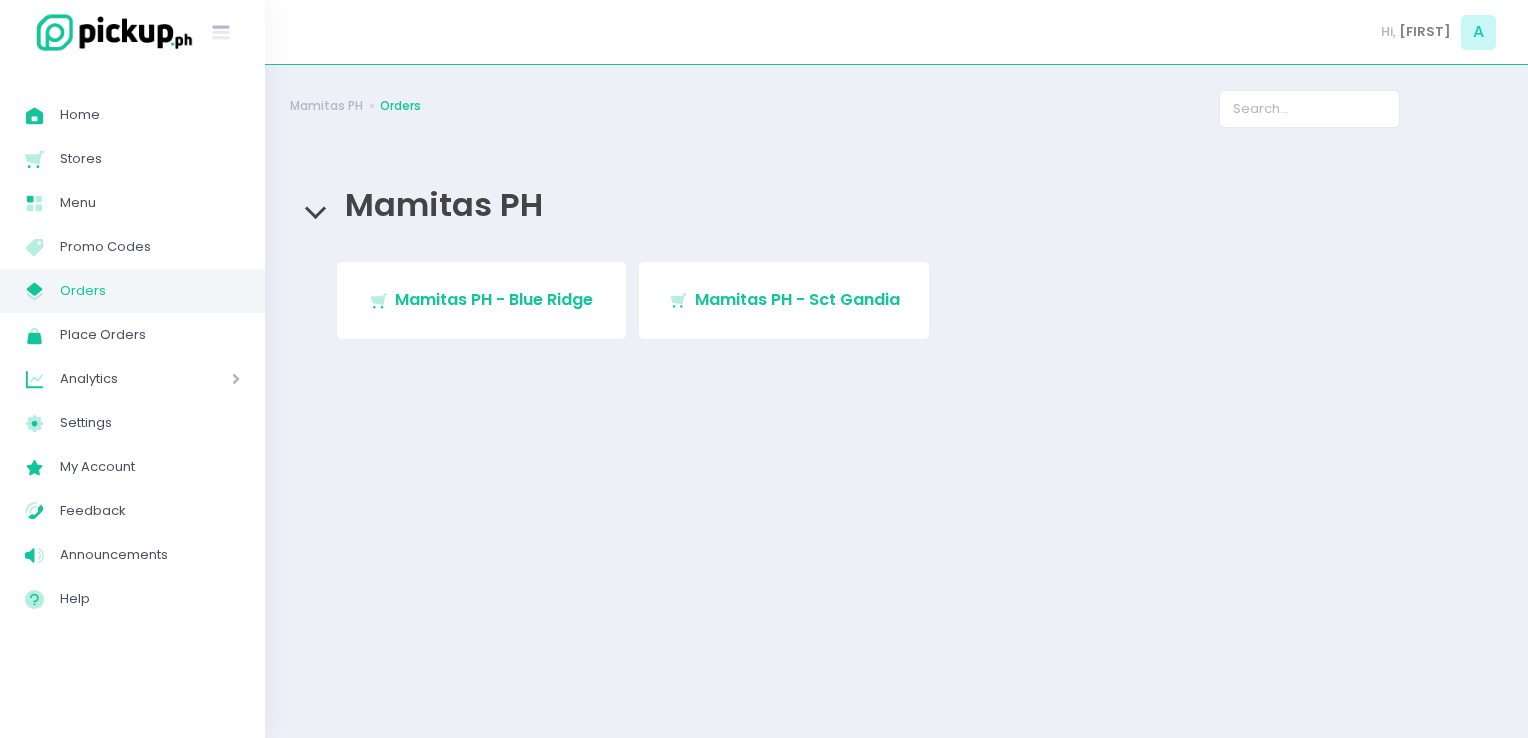 scroll, scrollTop: 0, scrollLeft: 0, axis: both 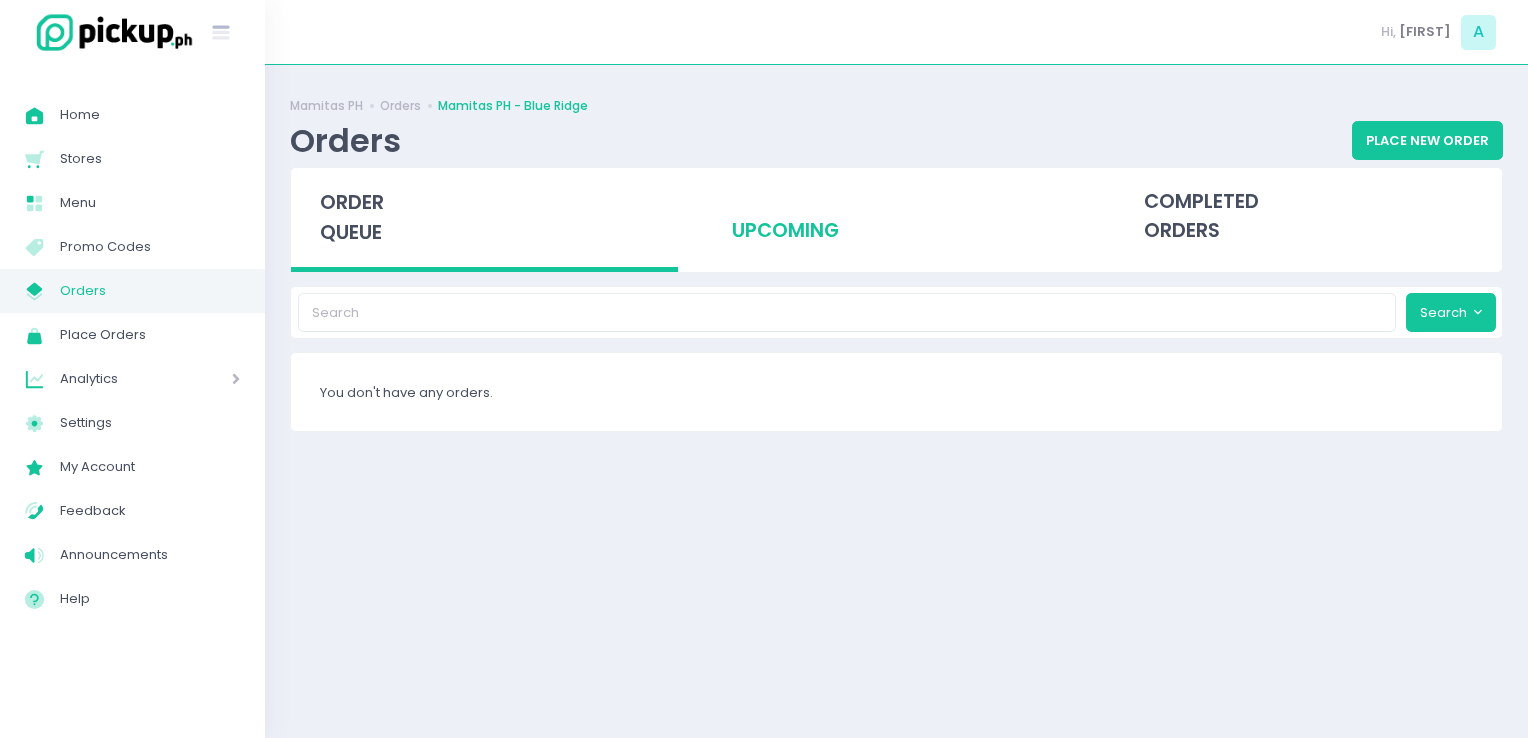 click on "upcoming" at bounding box center (896, 217) 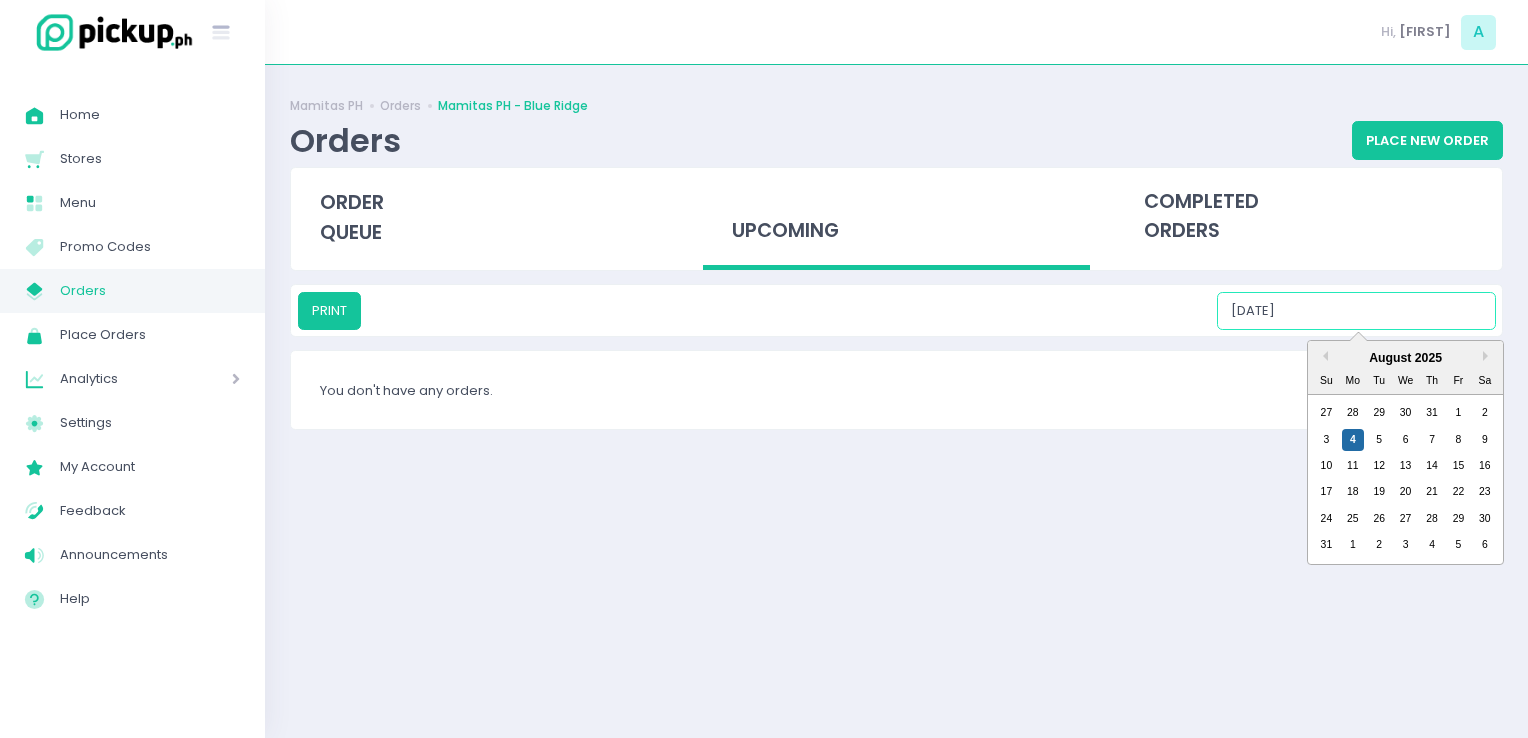 click on "[DATE]" at bounding box center (1356, 311) 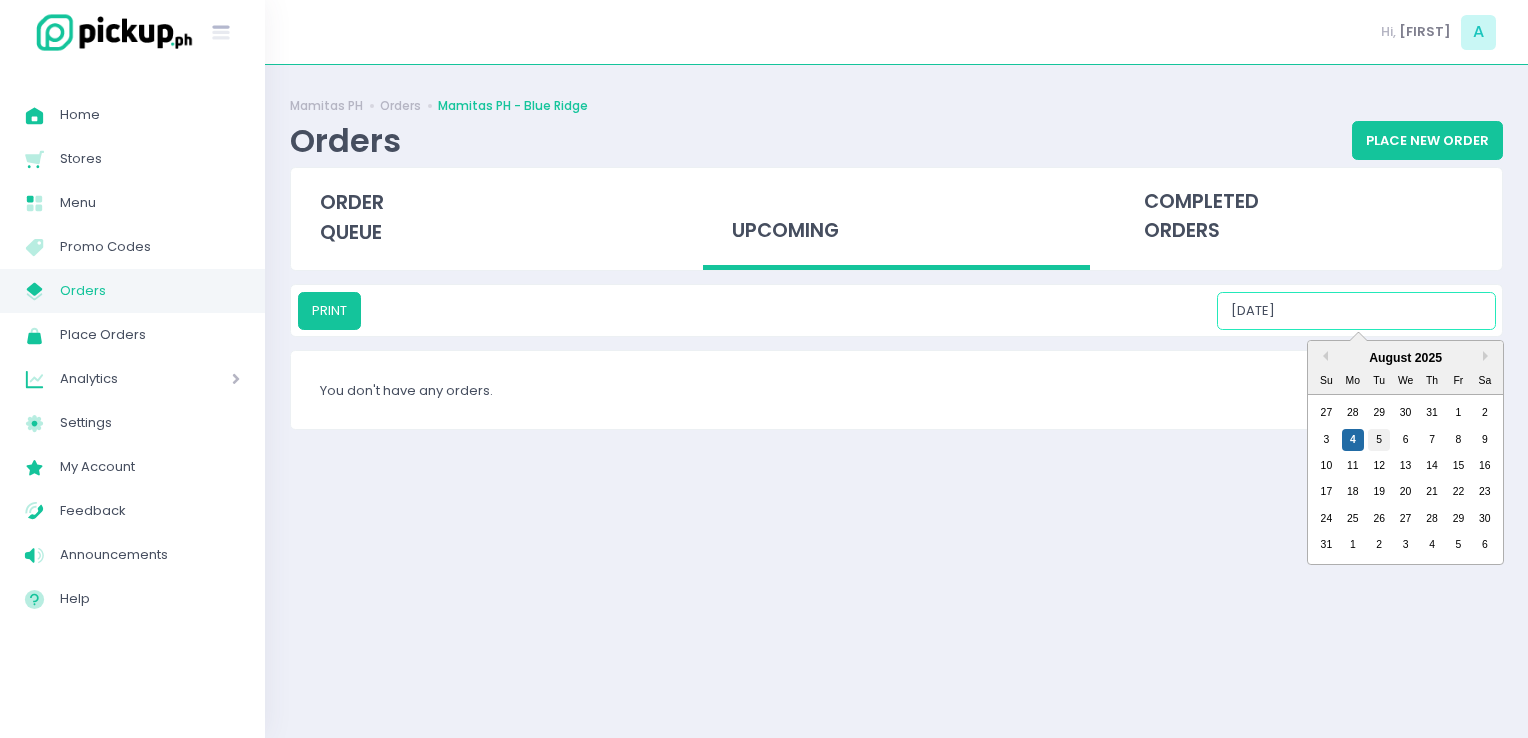 click on "5" at bounding box center (1379, 440) 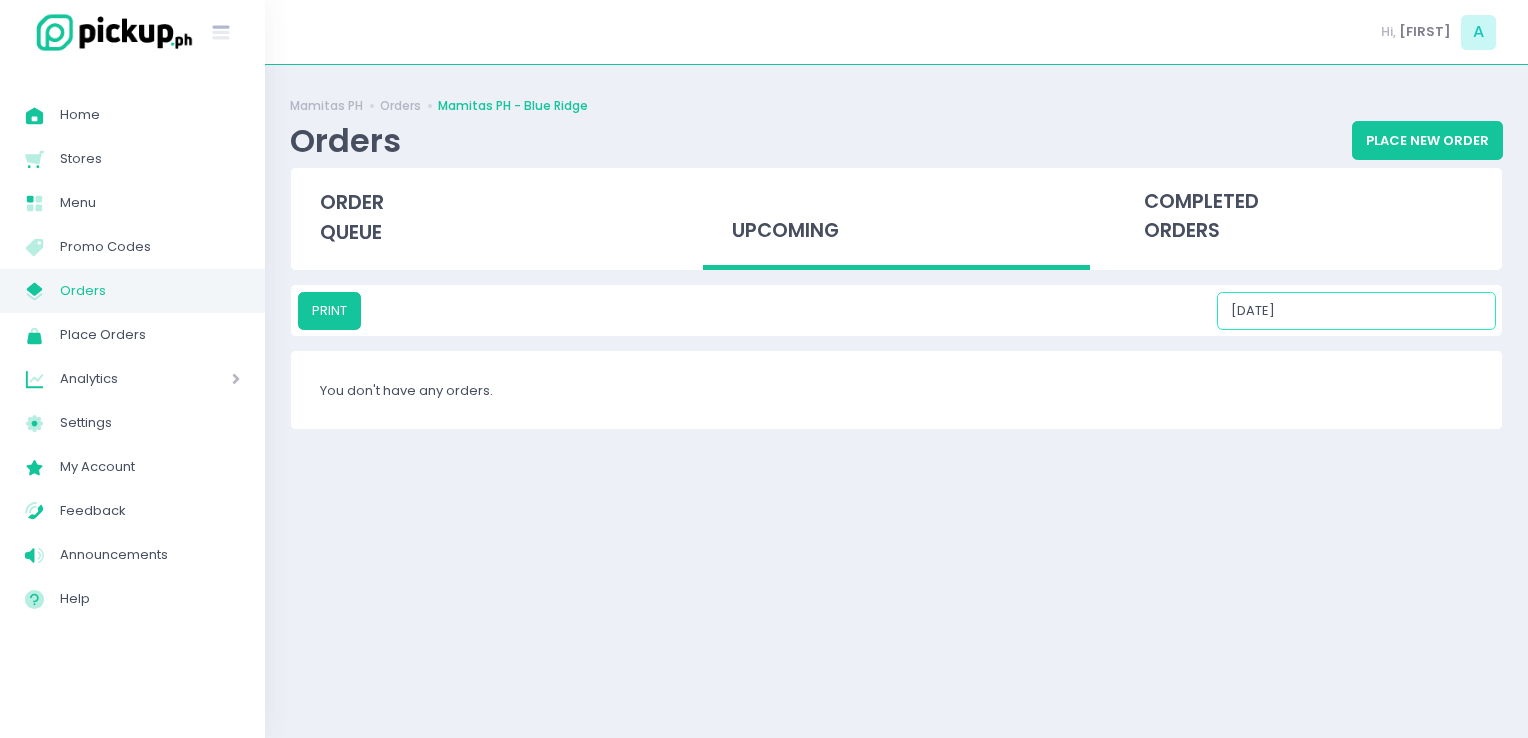 click on "[DATE]" at bounding box center (1356, 311) 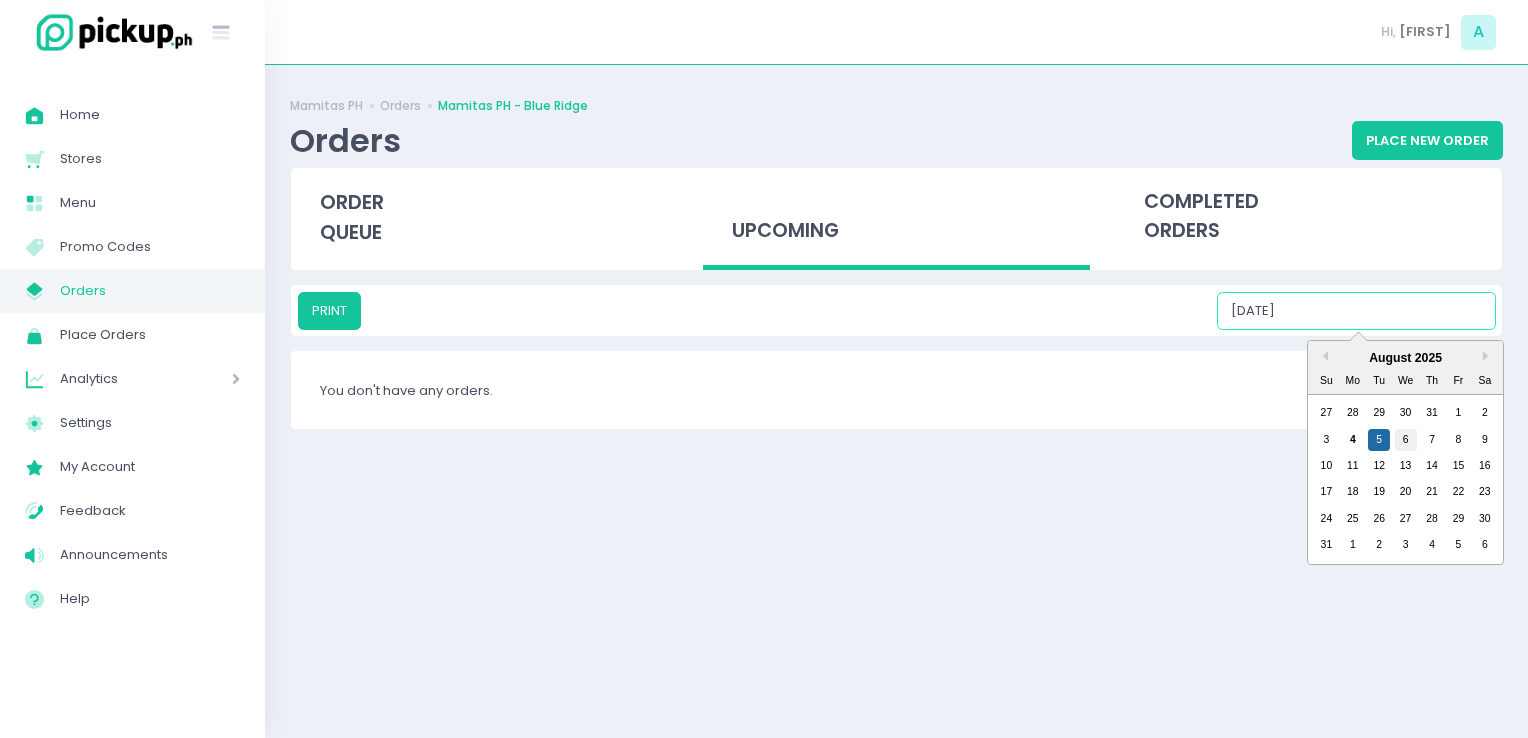 click on "6" at bounding box center (1406, 440) 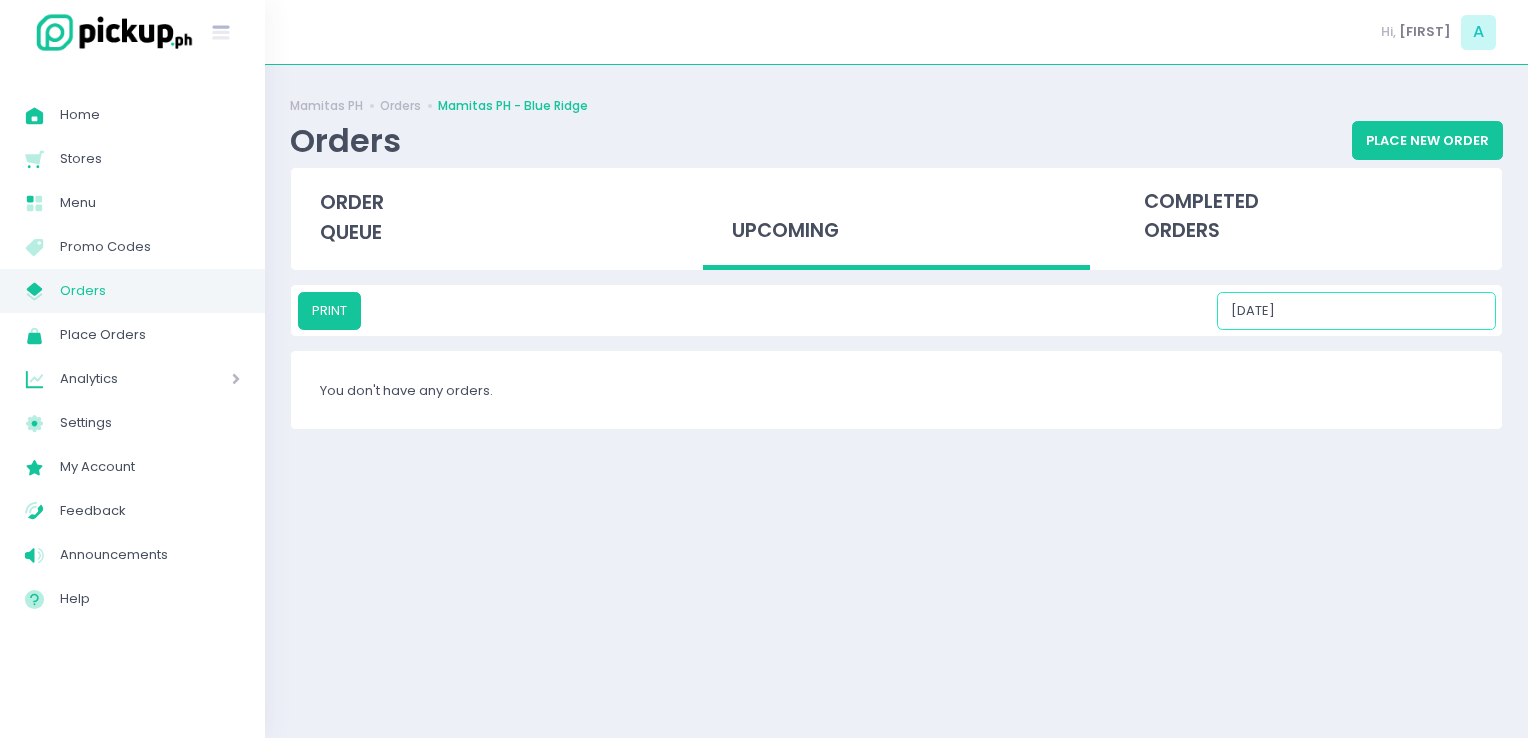 click on "[DATE]" at bounding box center (1356, 311) 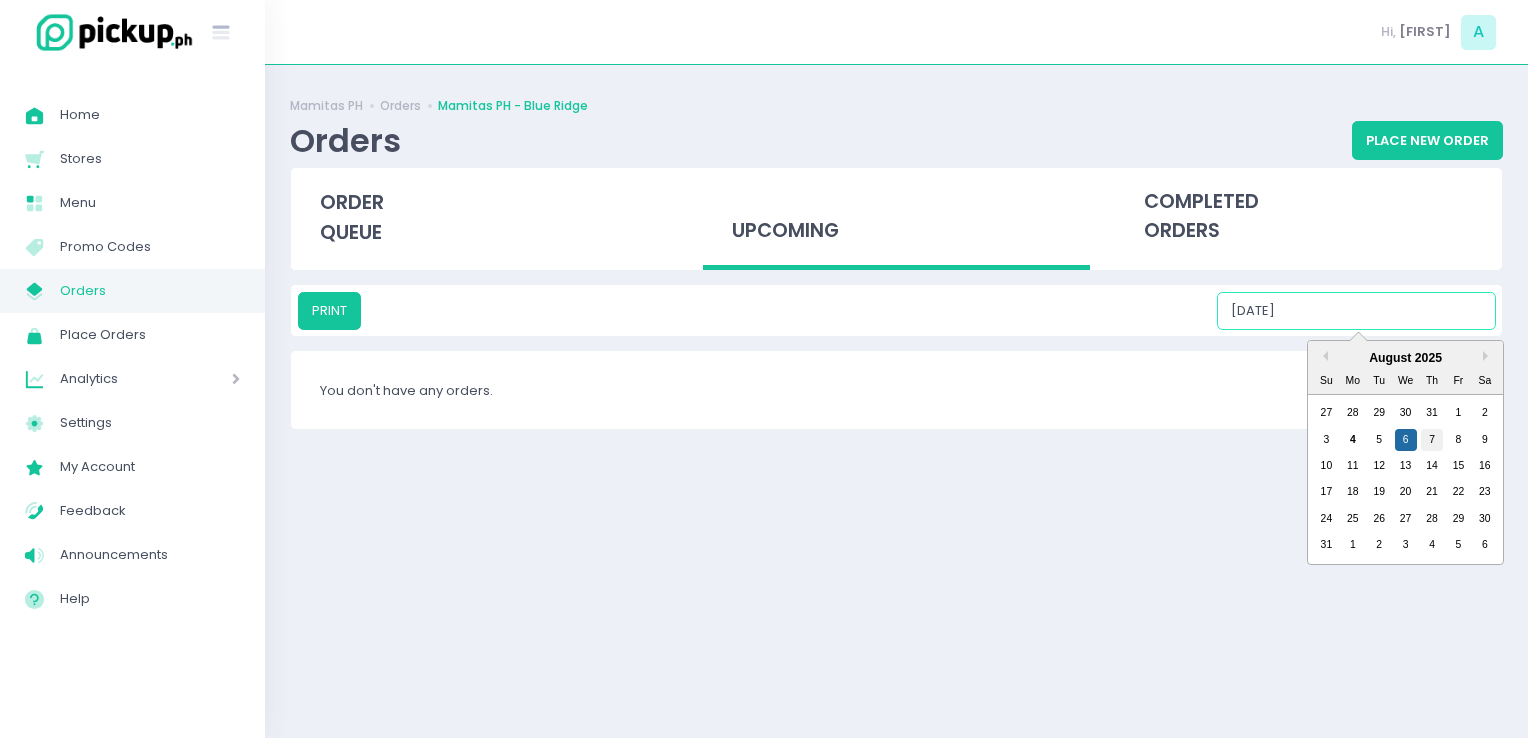 click on "7" at bounding box center [1432, 440] 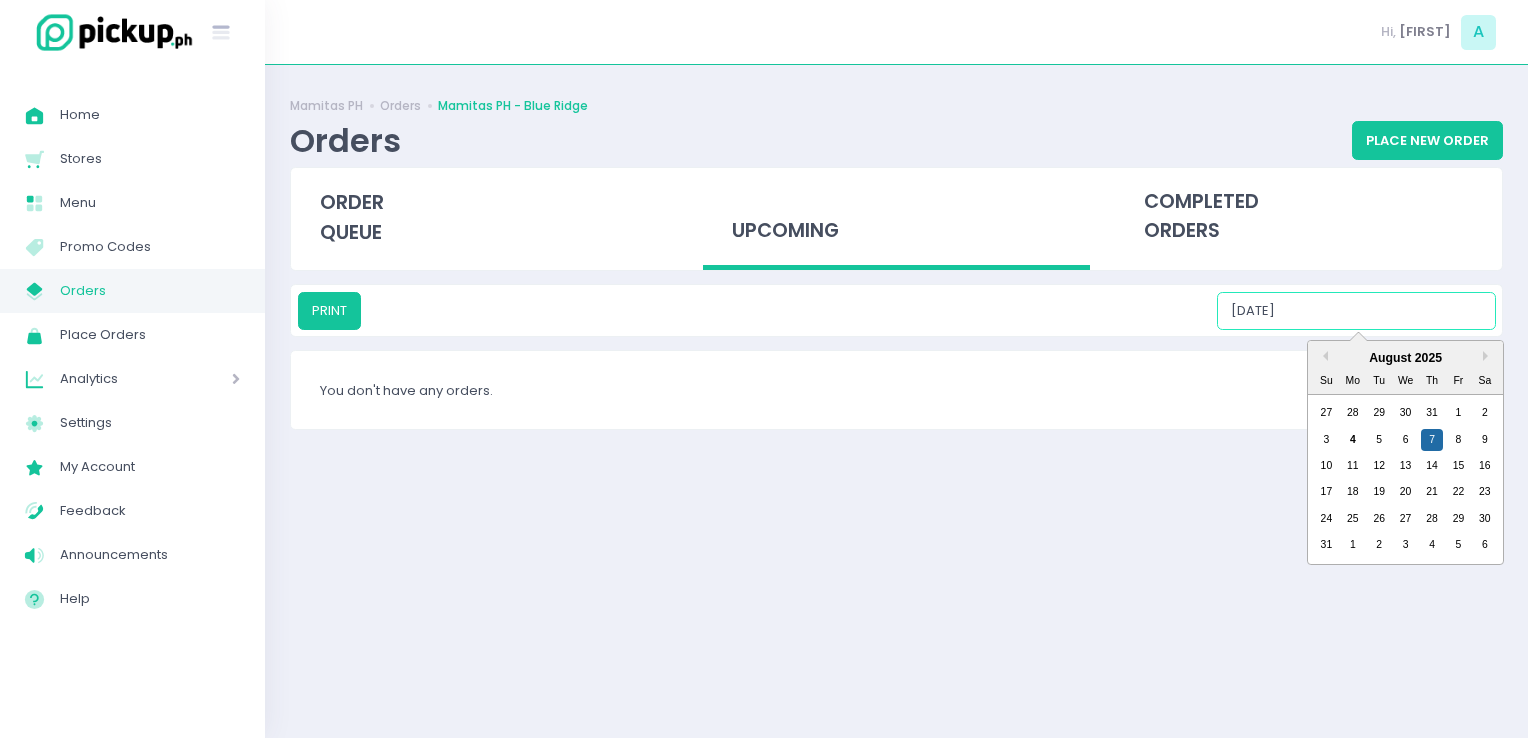 click on "[DATE]" at bounding box center (1356, 311) 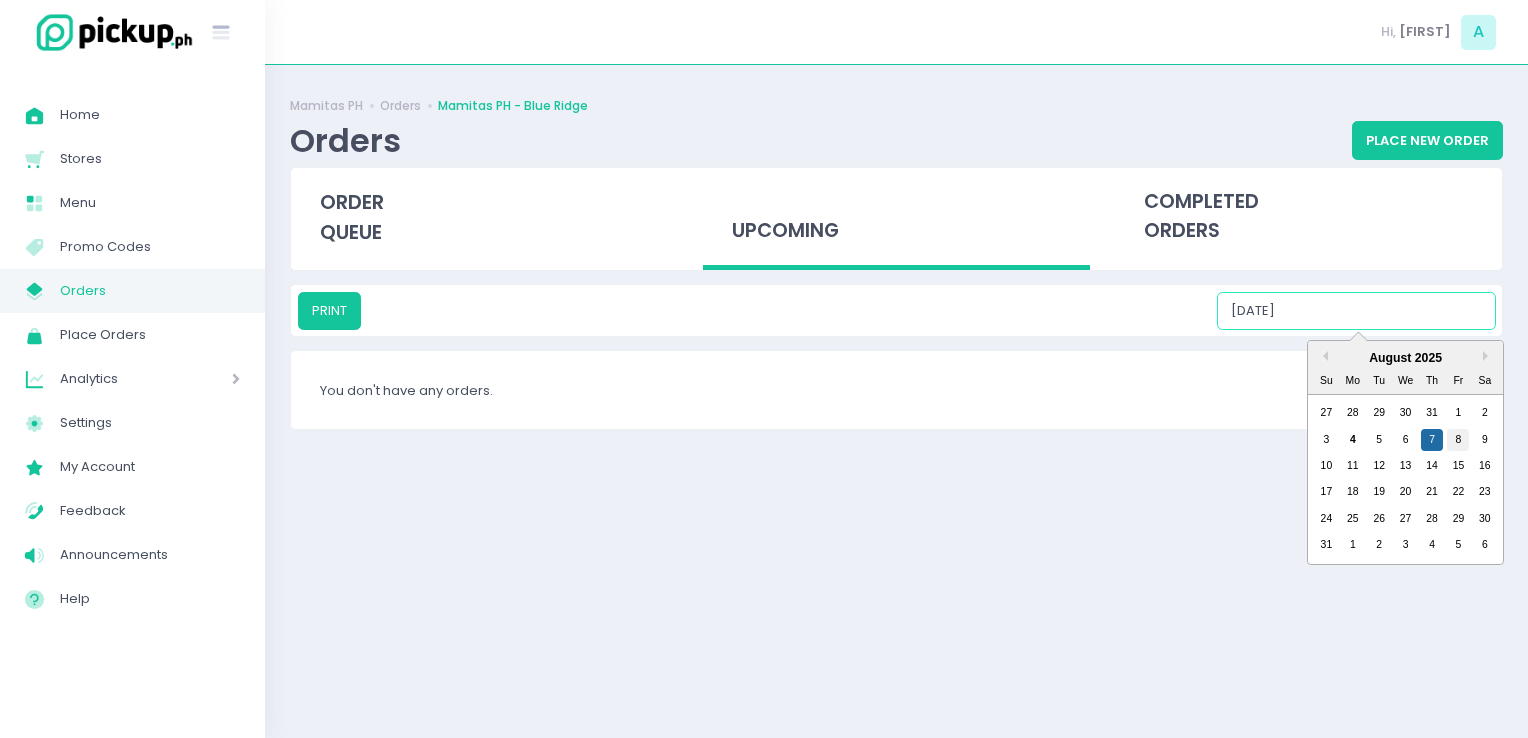 click on "8" at bounding box center (1458, 440) 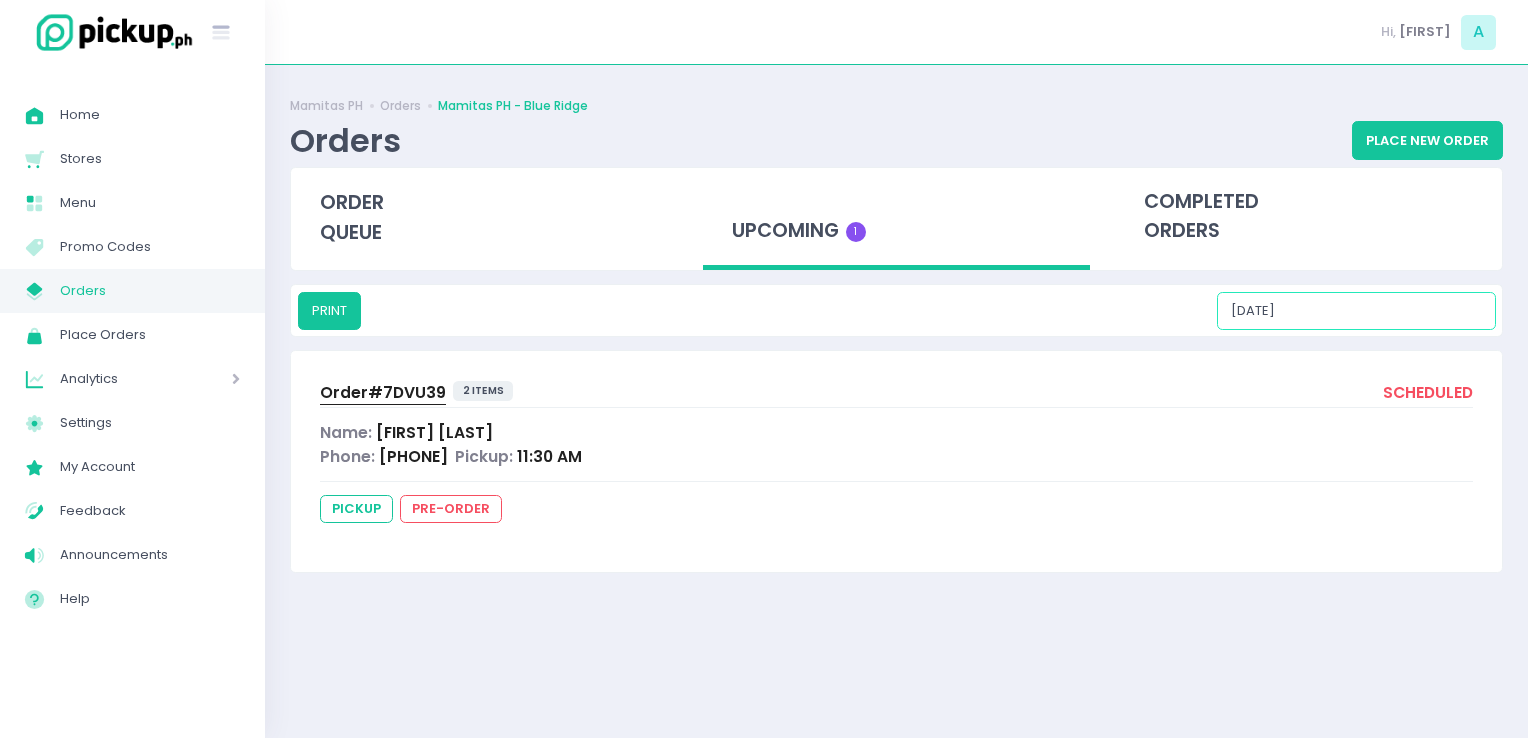 click on "[DATE]" at bounding box center (1356, 311) 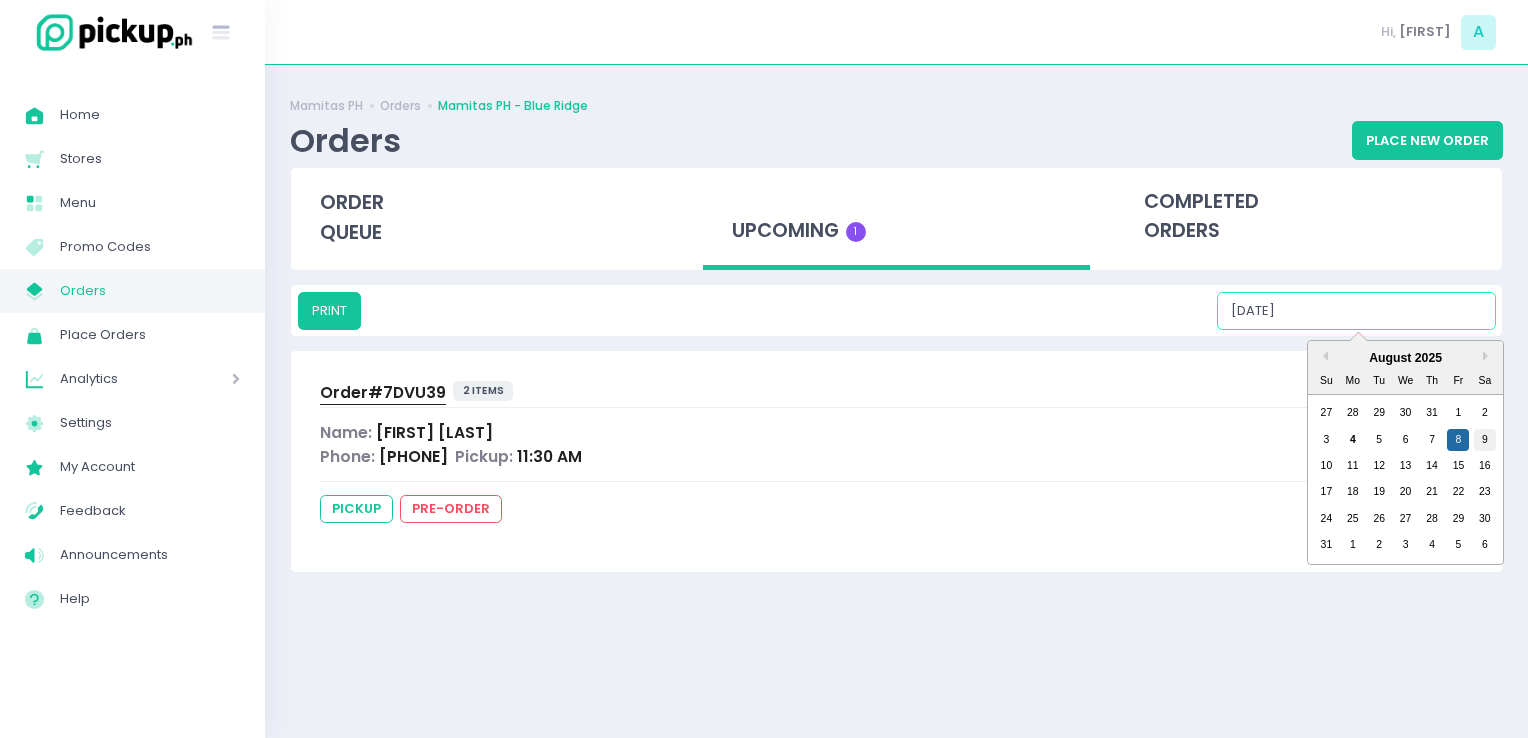 click on "9" at bounding box center [1485, 440] 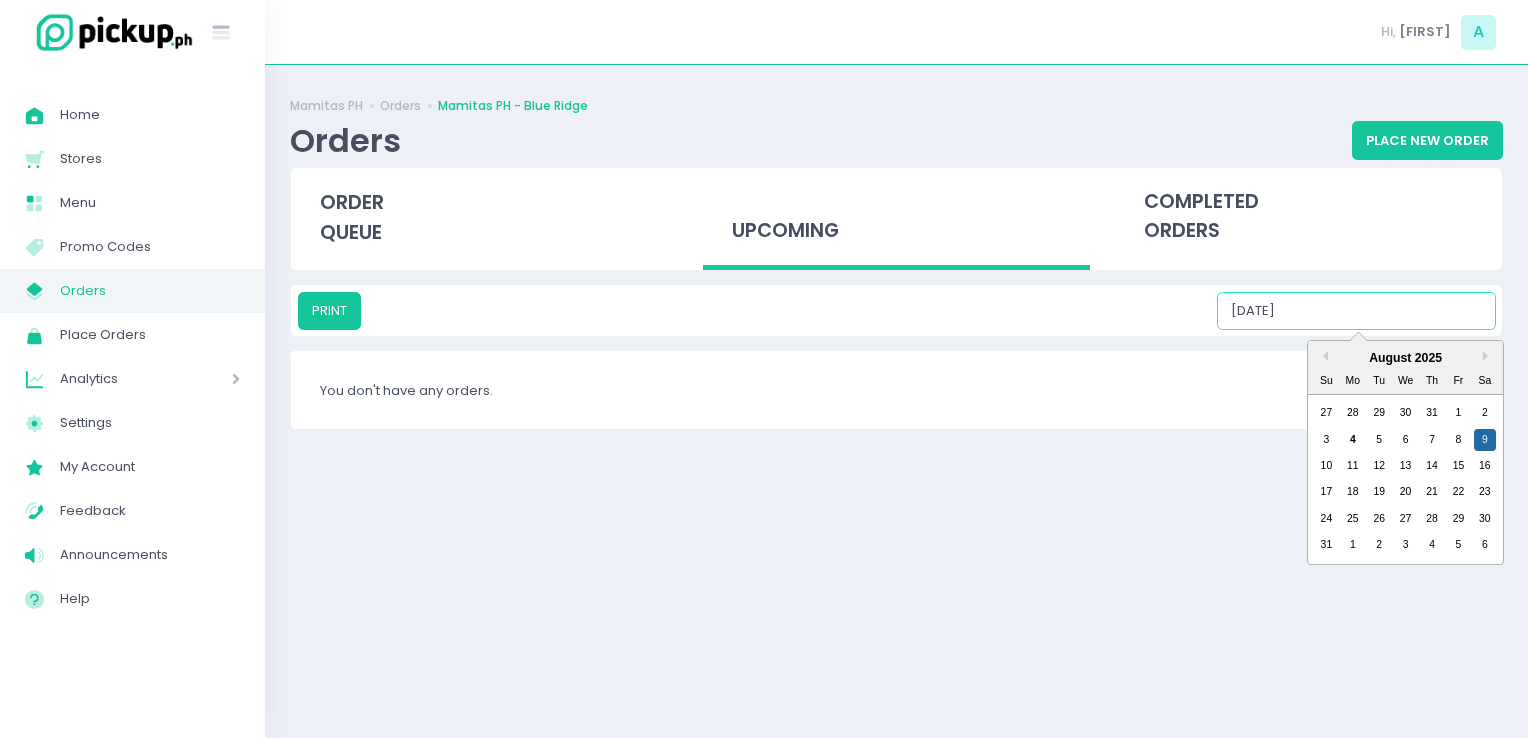 click on "[DATE]" at bounding box center [1356, 311] 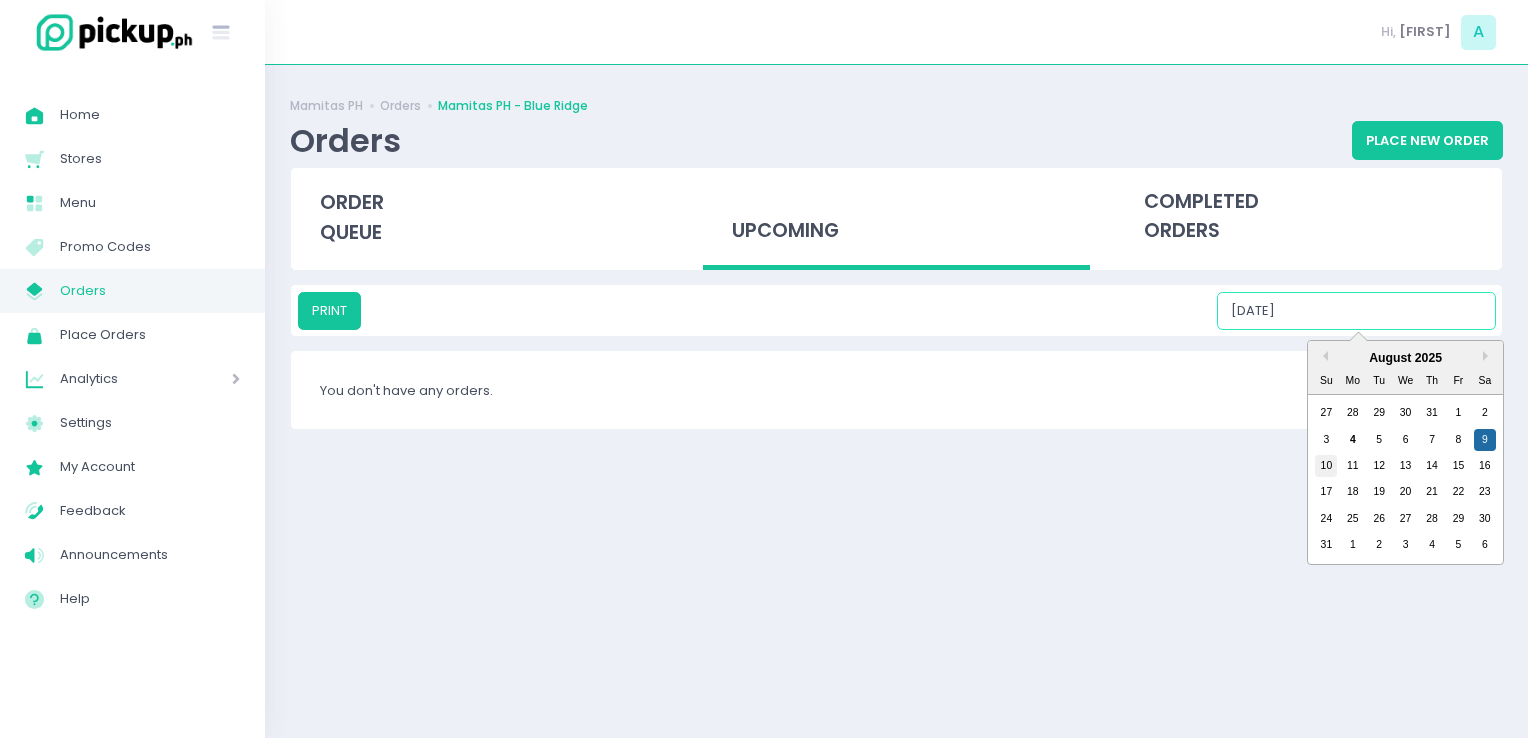 click on "10" at bounding box center (1326, 466) 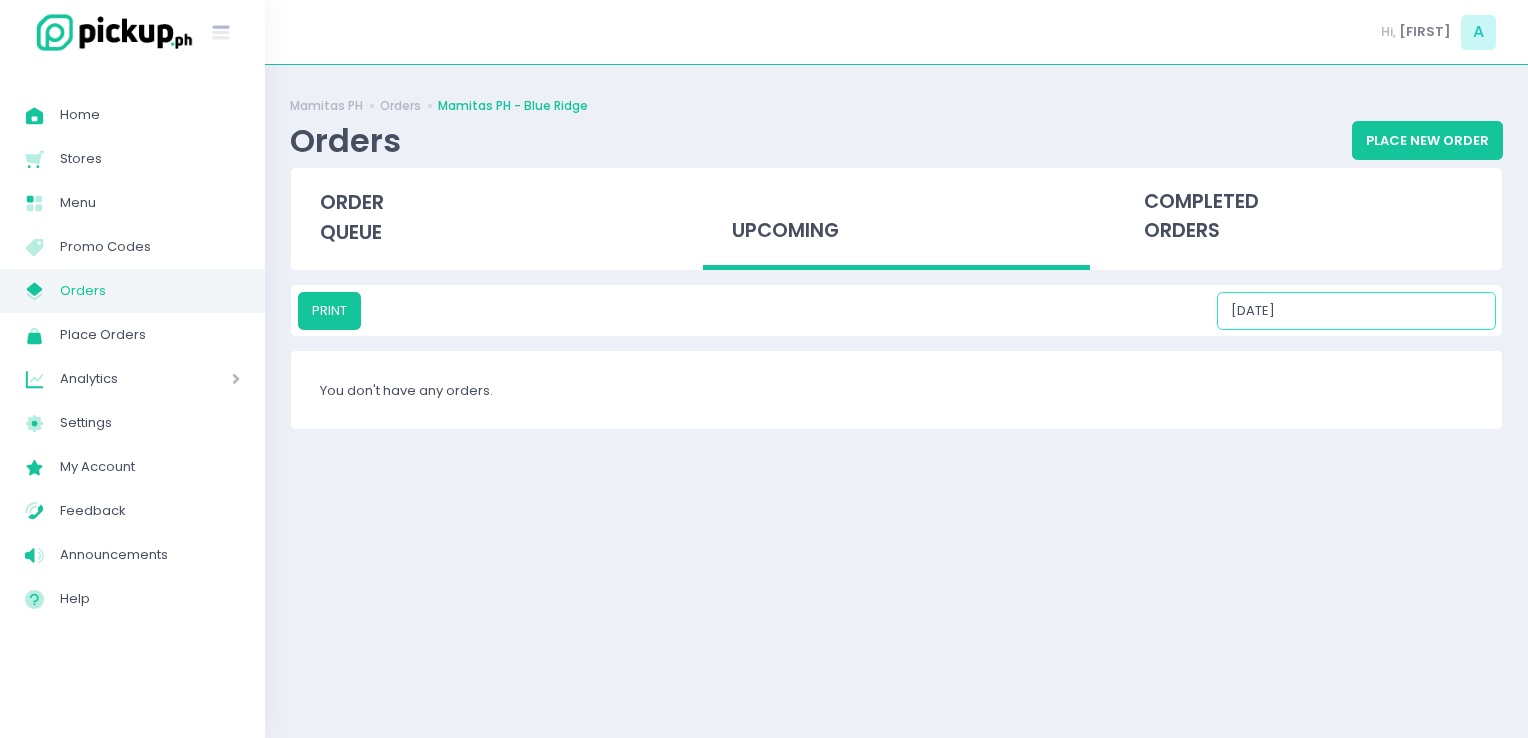 click on "[DATE]" at bounding box center [1356, 311] 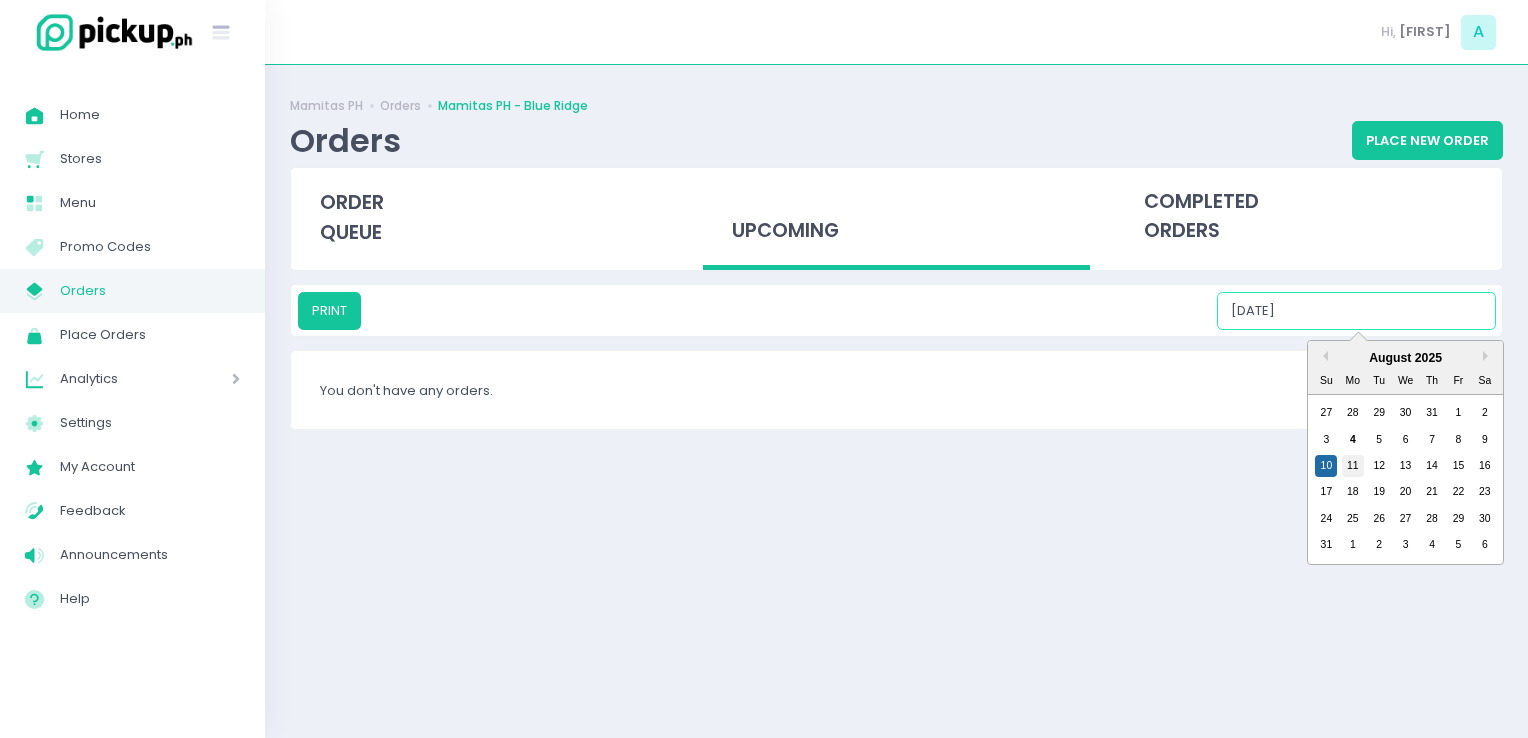 click on "11" at bounding box center [1353, 466] 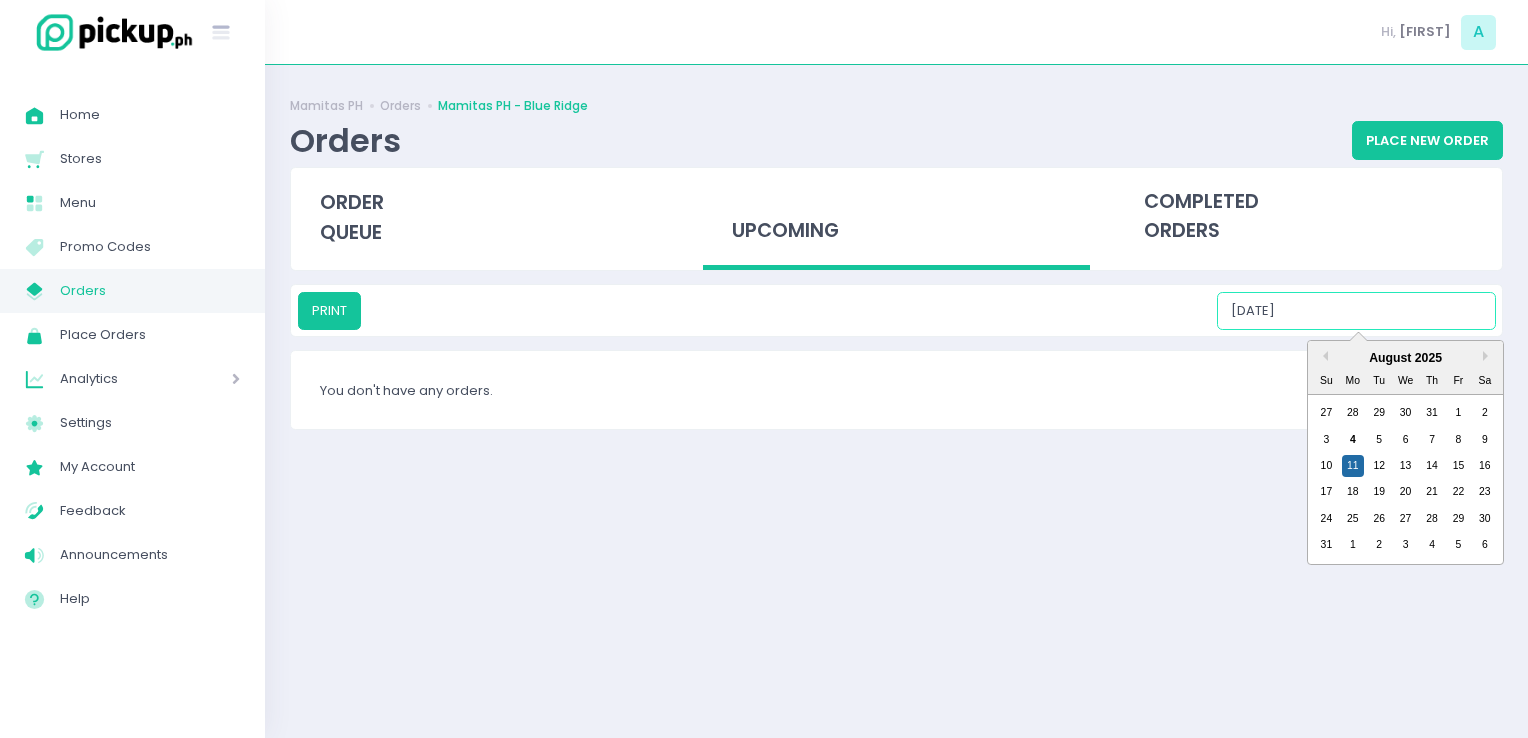 click on "[DATE]" at bounding box center [1356, 311] 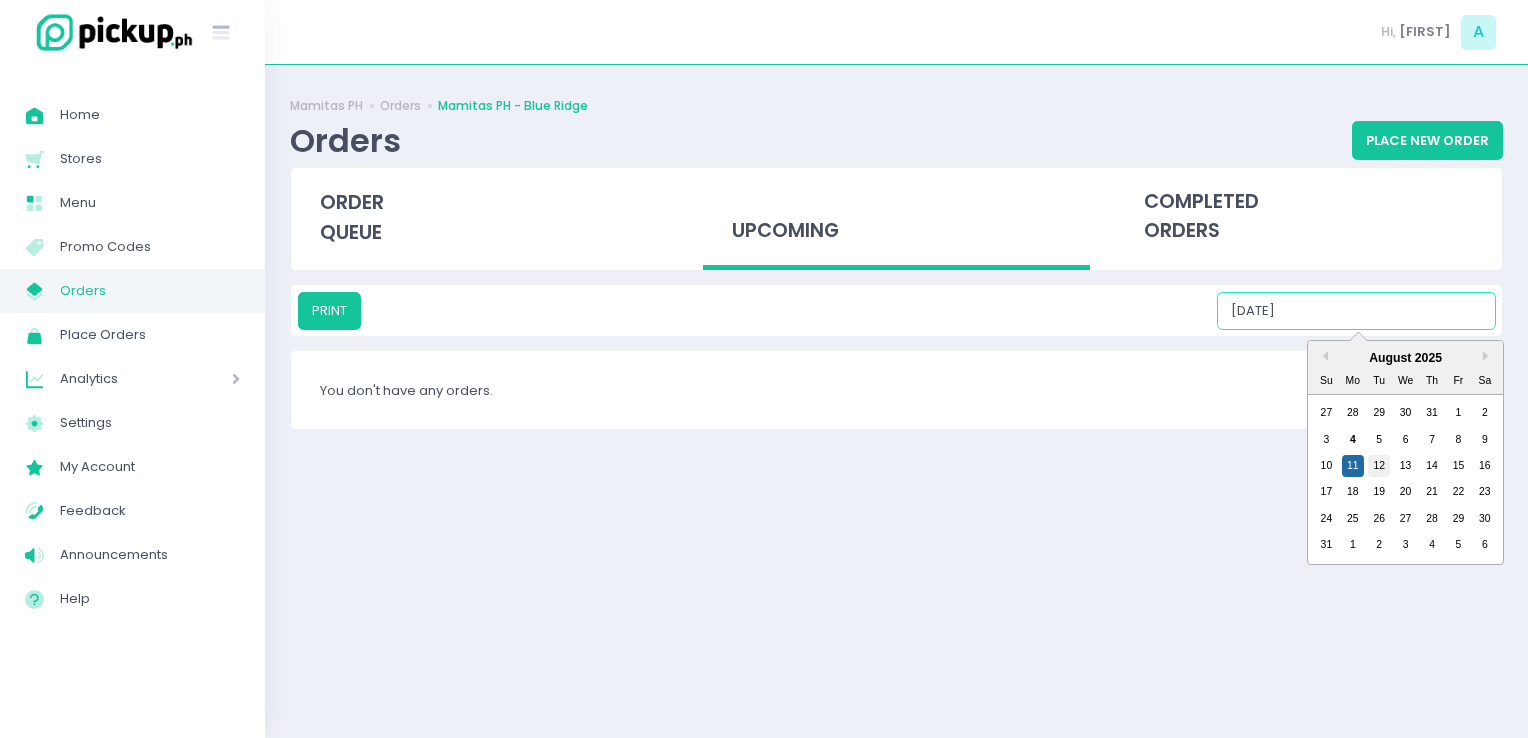 click on "12" at bounding box center (1379, 466) 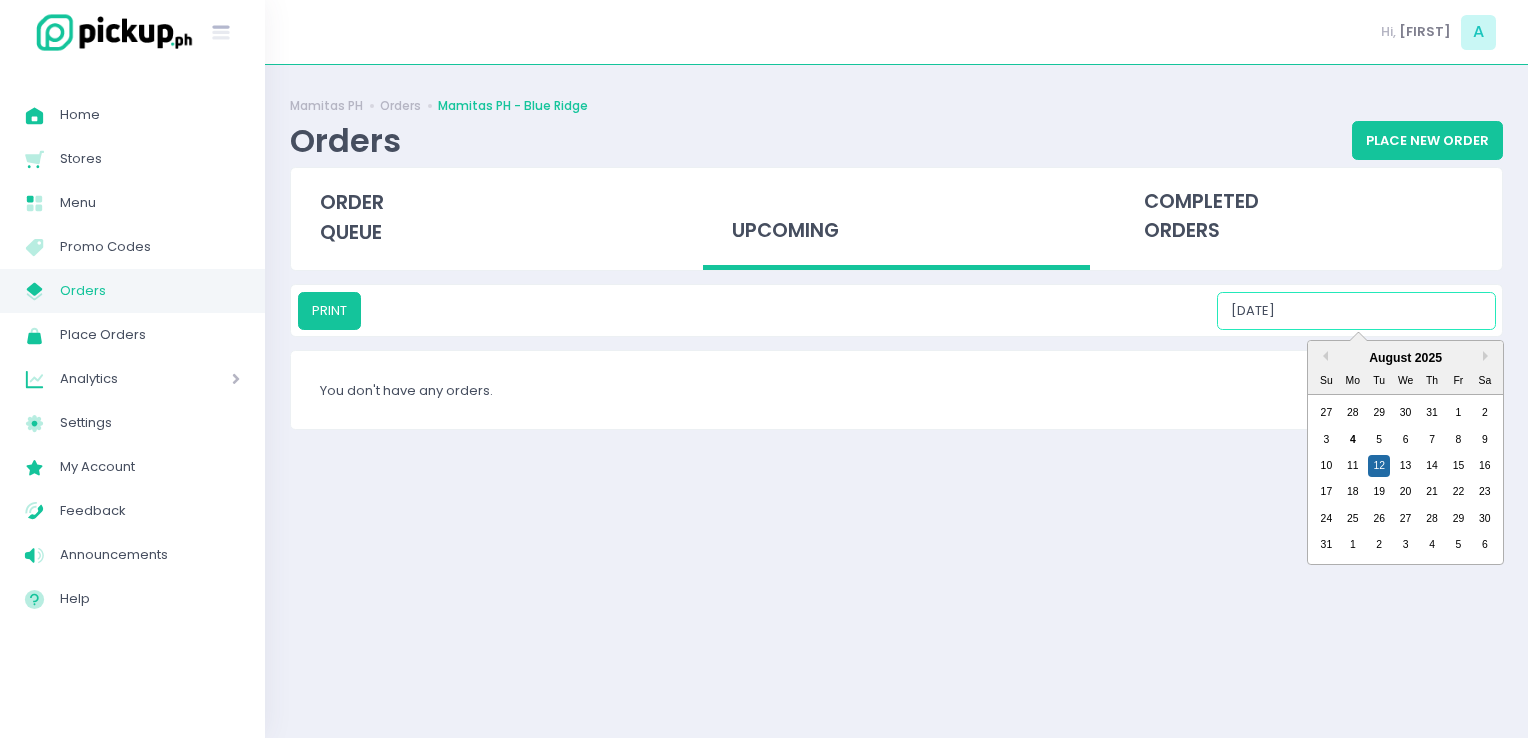 click on "[DATE]" at bounding box center [1356, 311] 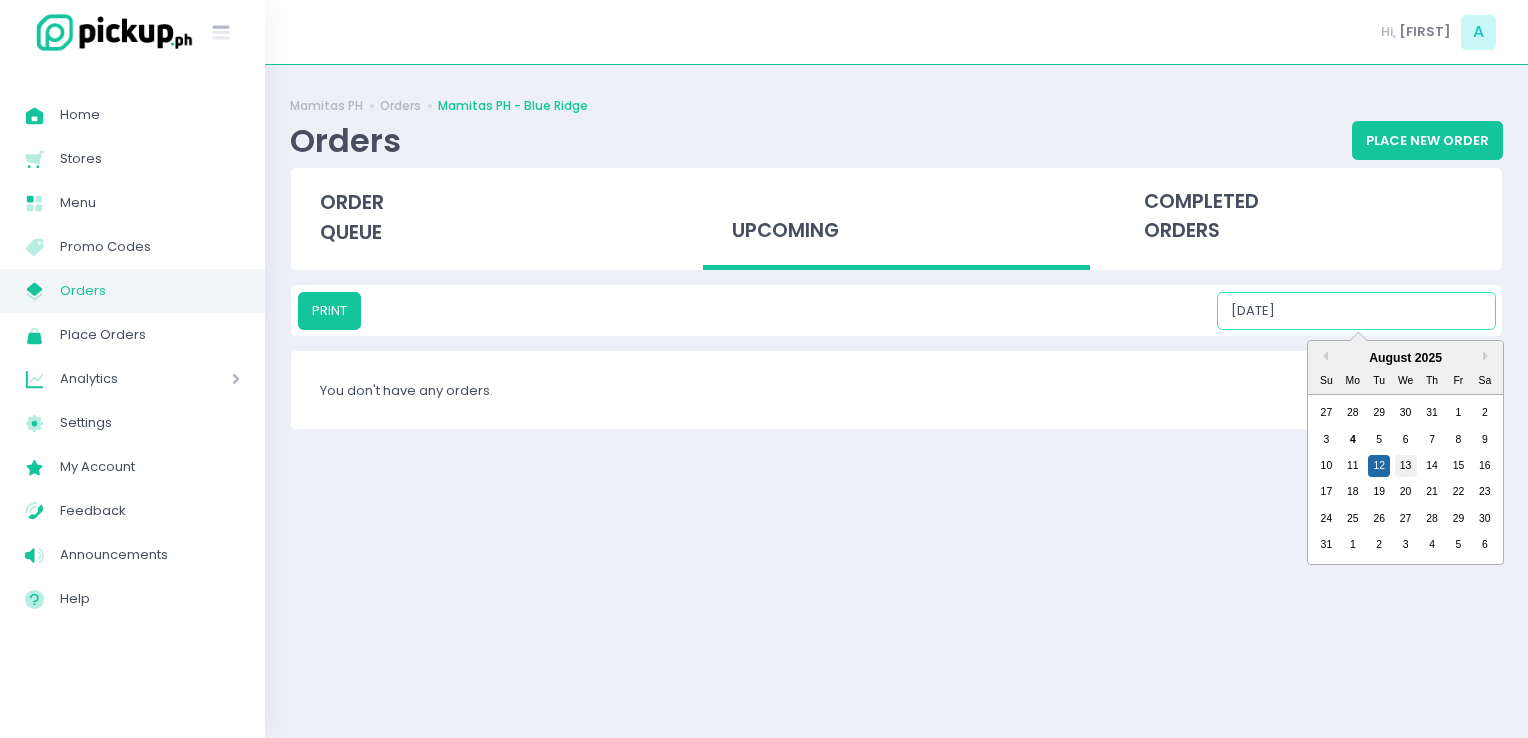 click on "13" at bounding box center (1406, 466) 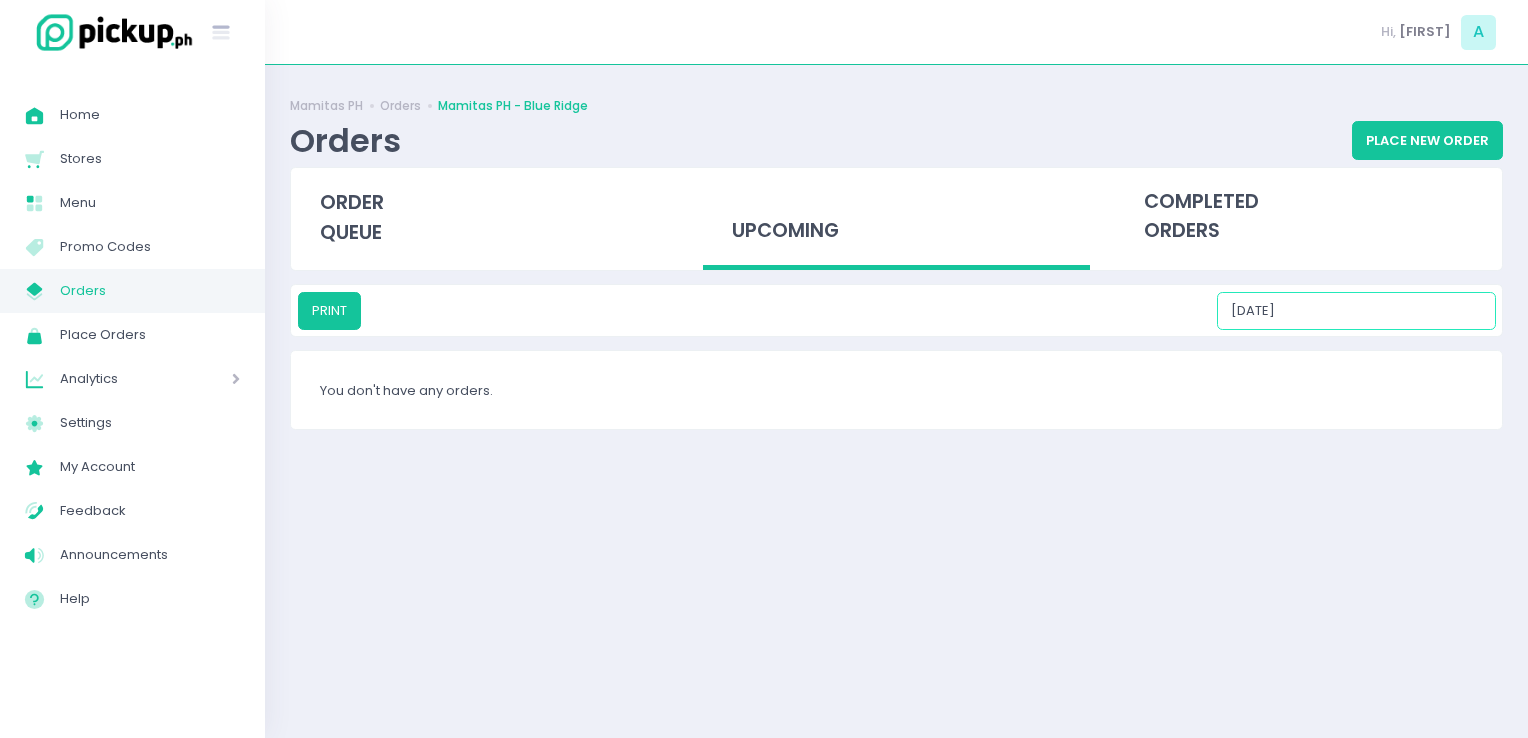 click on "[DATE]" at bounding box center [1356, 311] 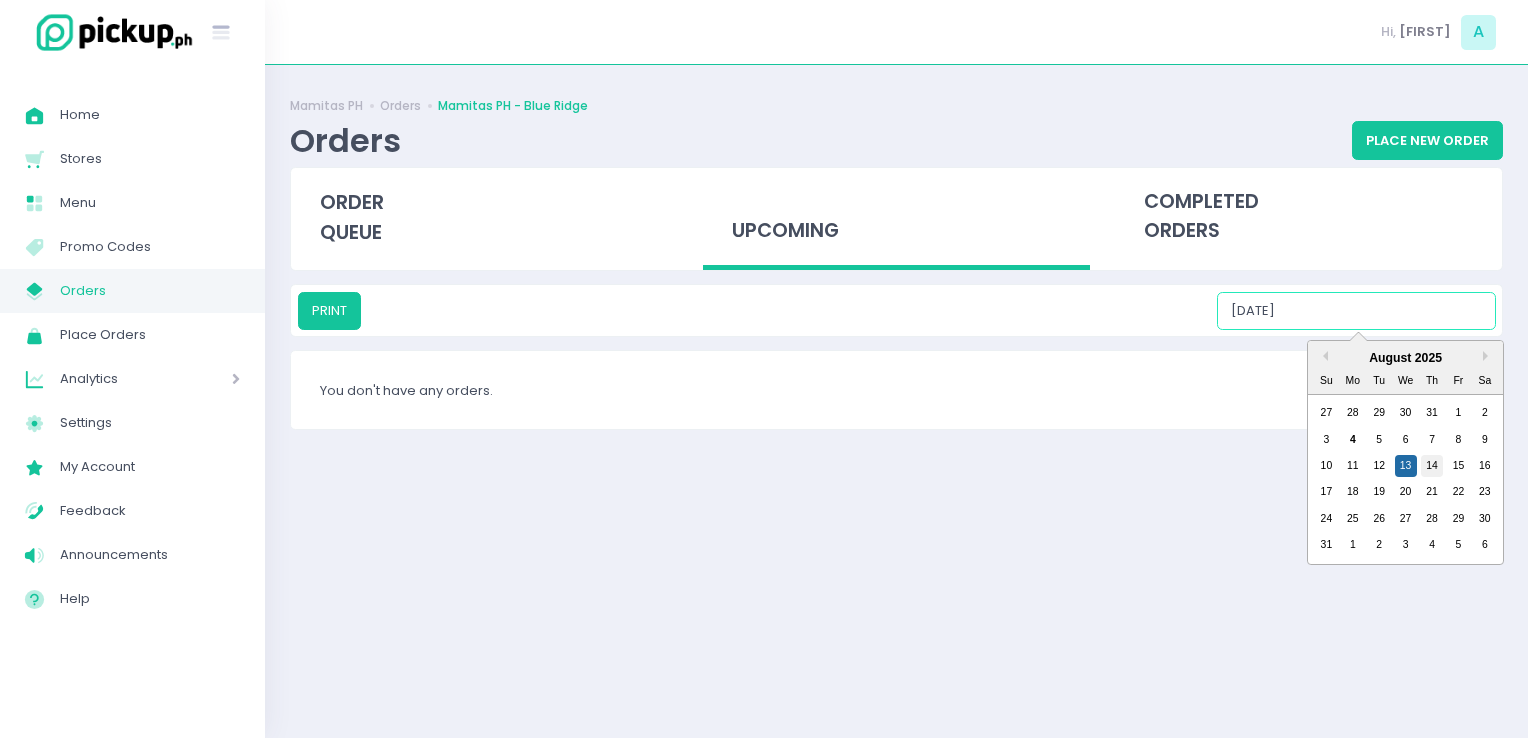 click on "14" at bounding box center (1432, 466) 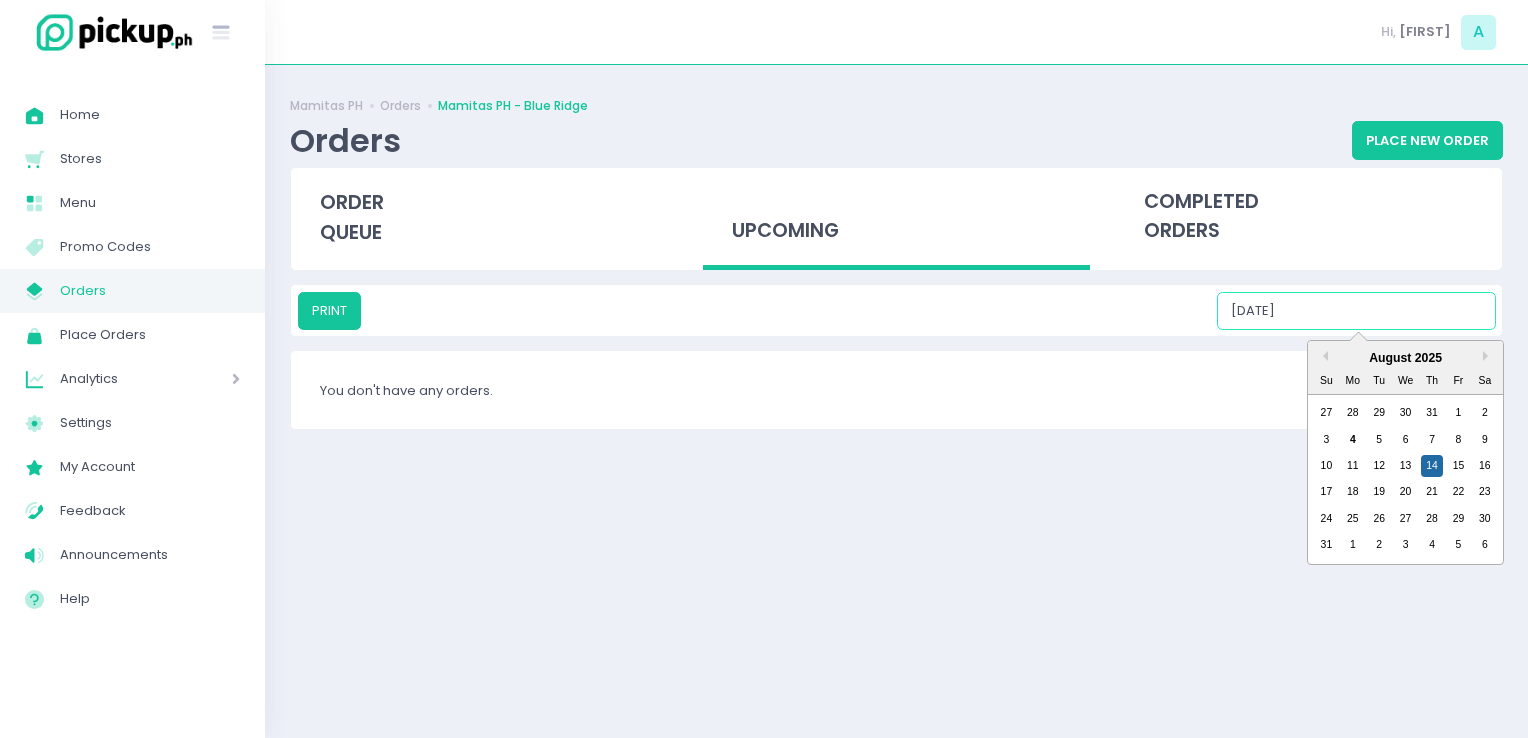 click on "[DATE]" at bounding box center (1356, 311) 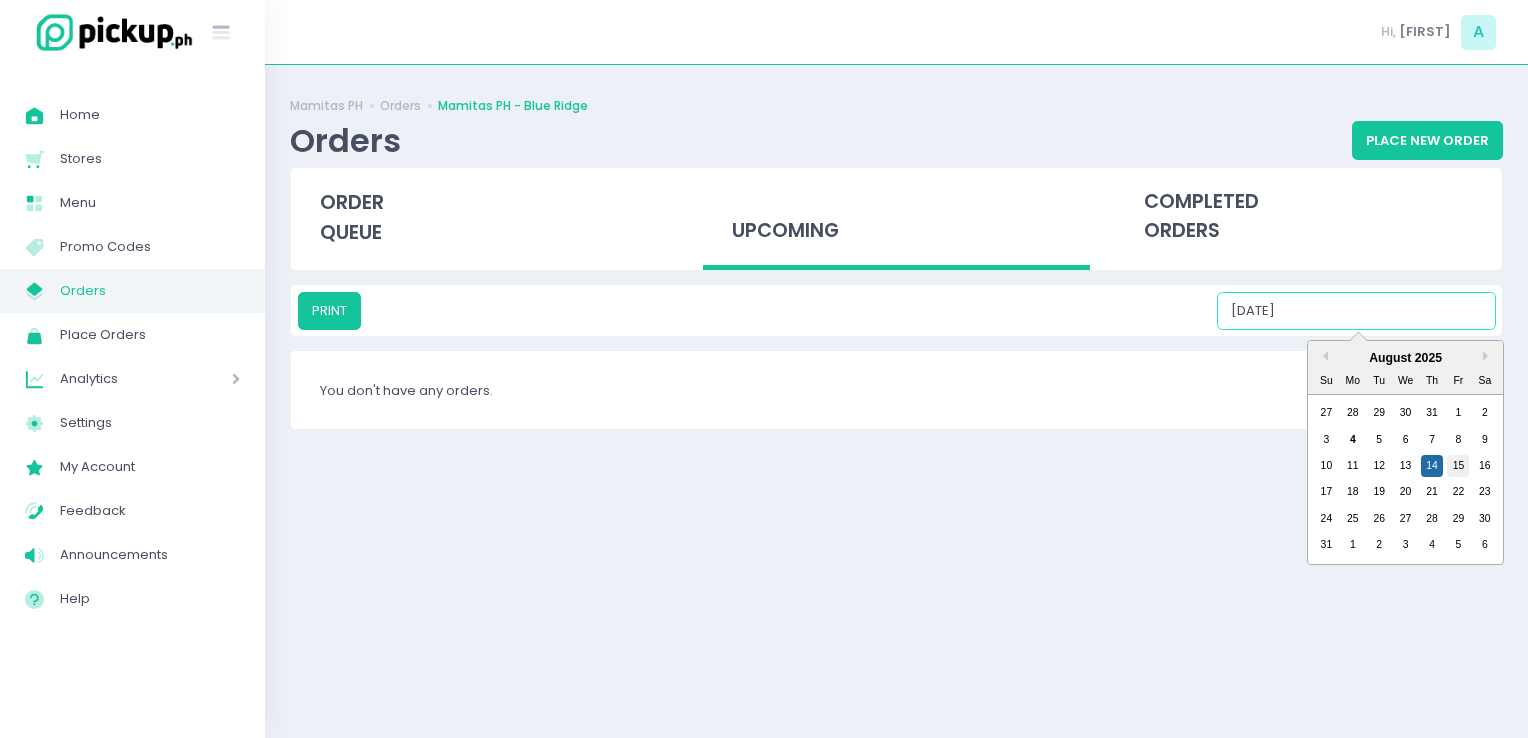 click on "15" at bounding box center [1458, 466] 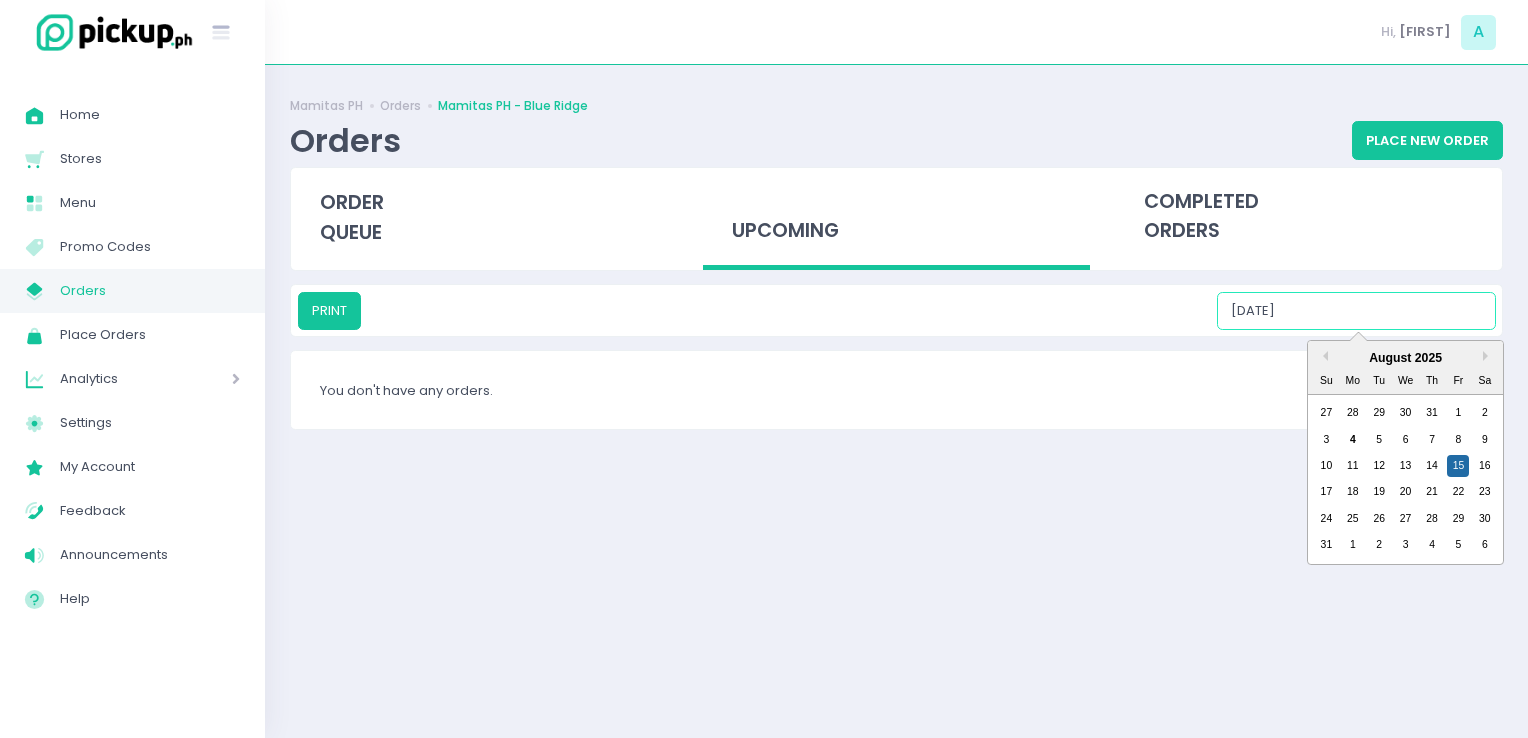 click on "[DATE]" at bounding box center [1356, 311] 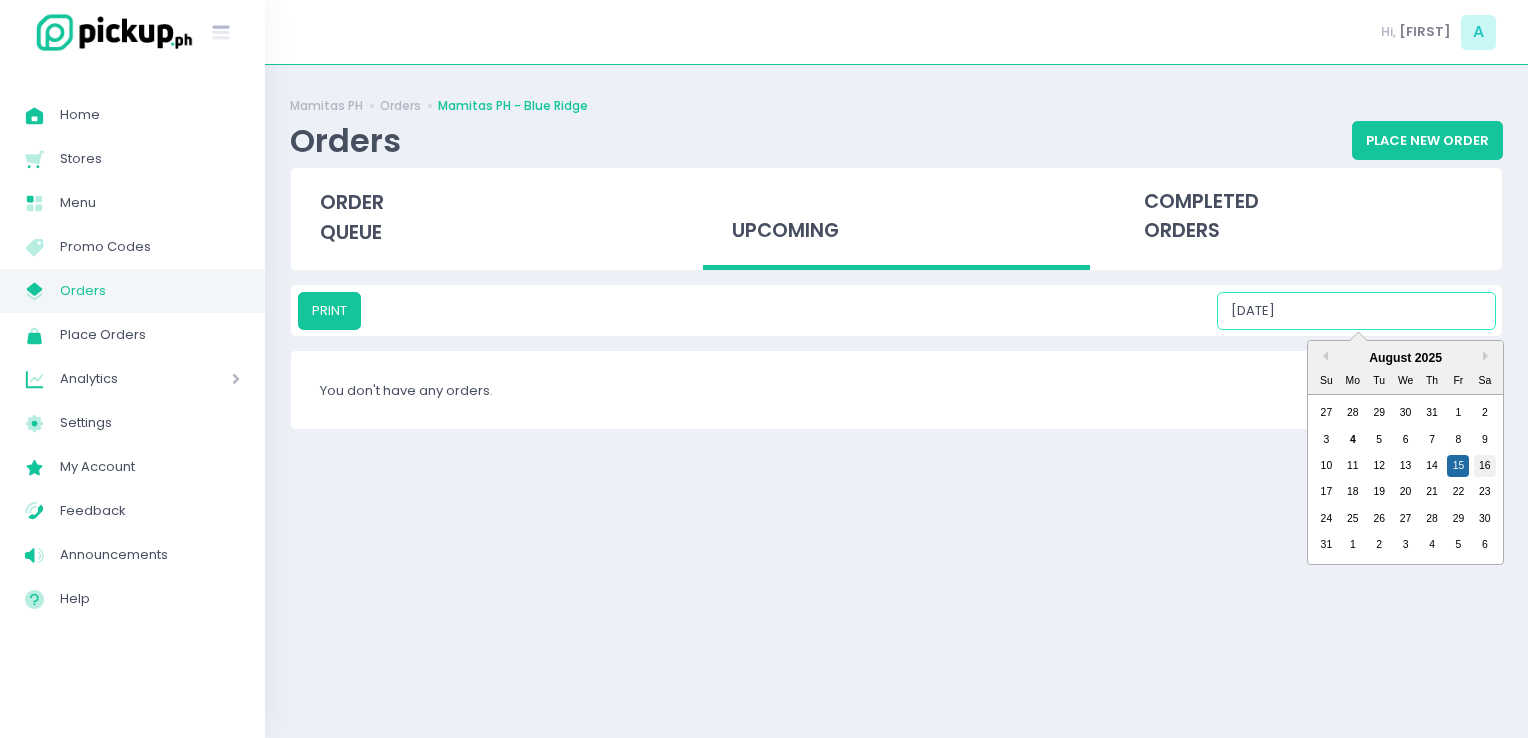 click on "16" at bounding box center [1485, 466] 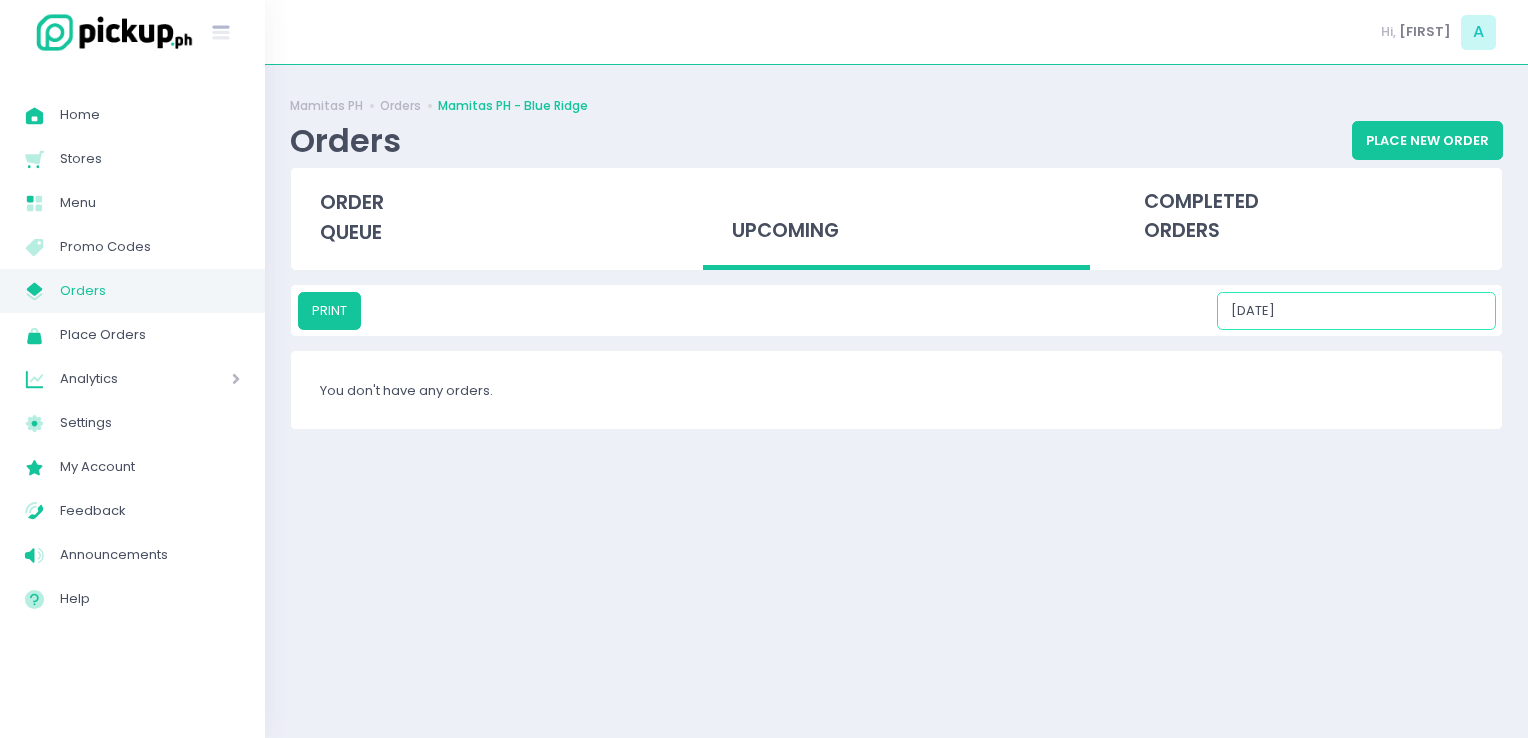 click on "[DATE]" at bounding box center [1356, 311] 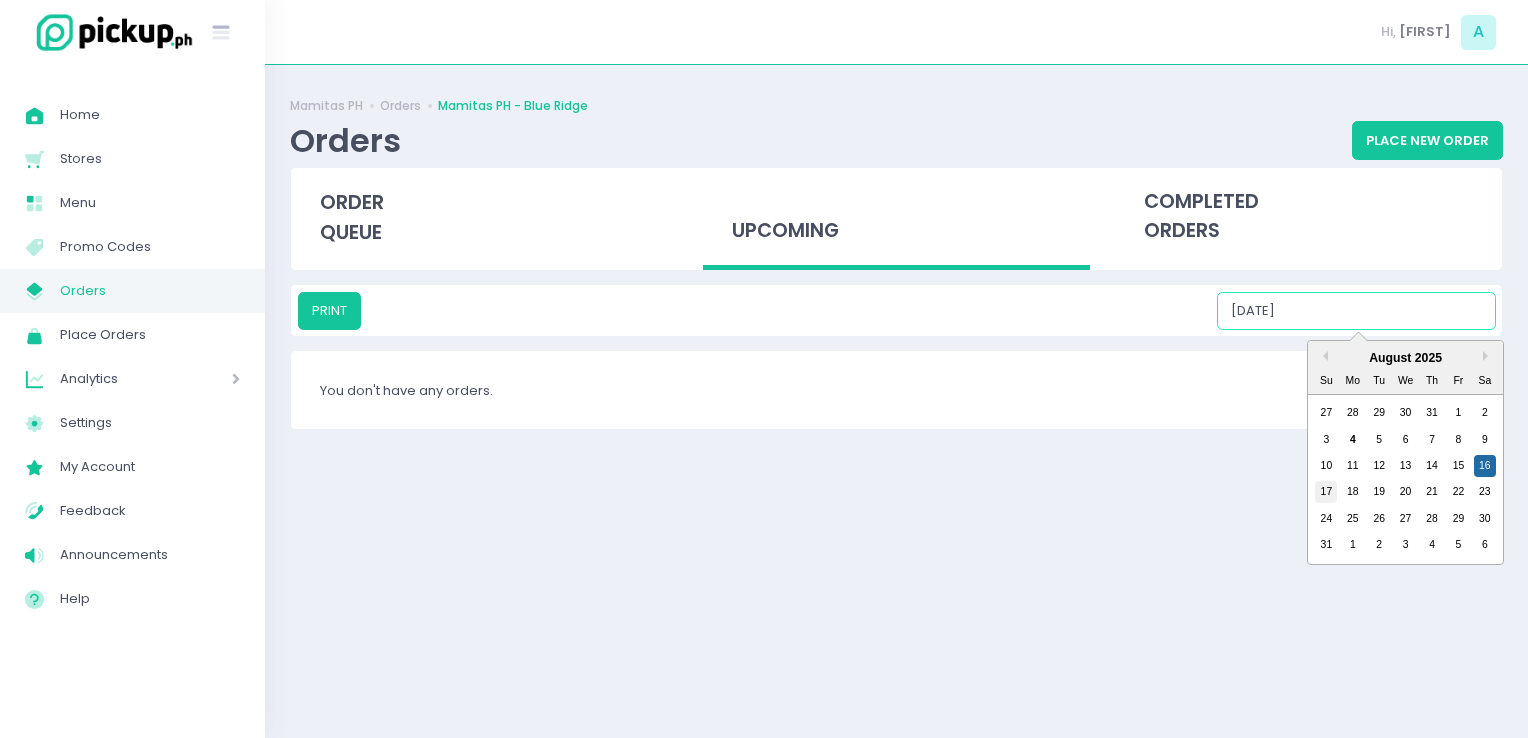 click on "17" at bounding box center [1326, 492] 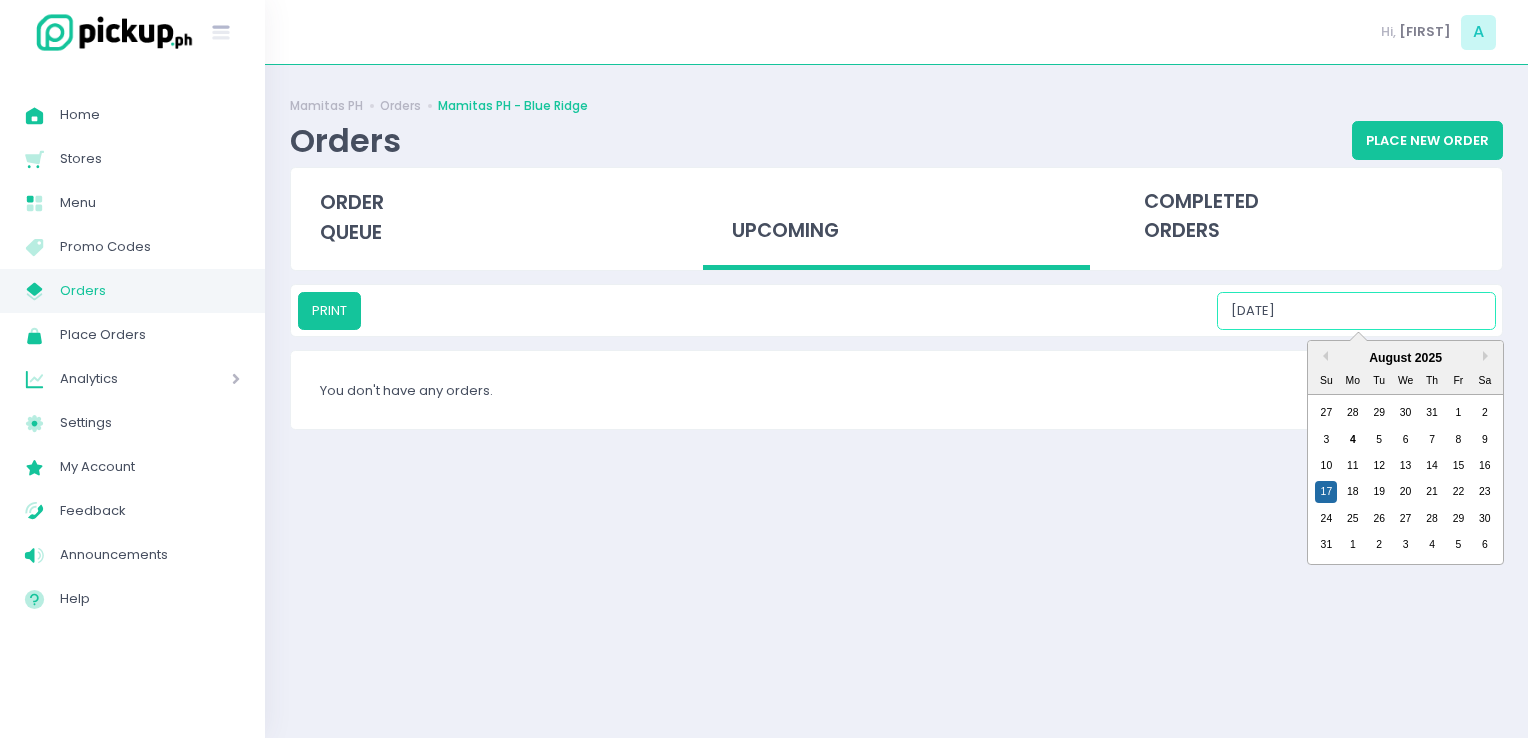 click on "[DATE]" at bounding box center (1356, 311) 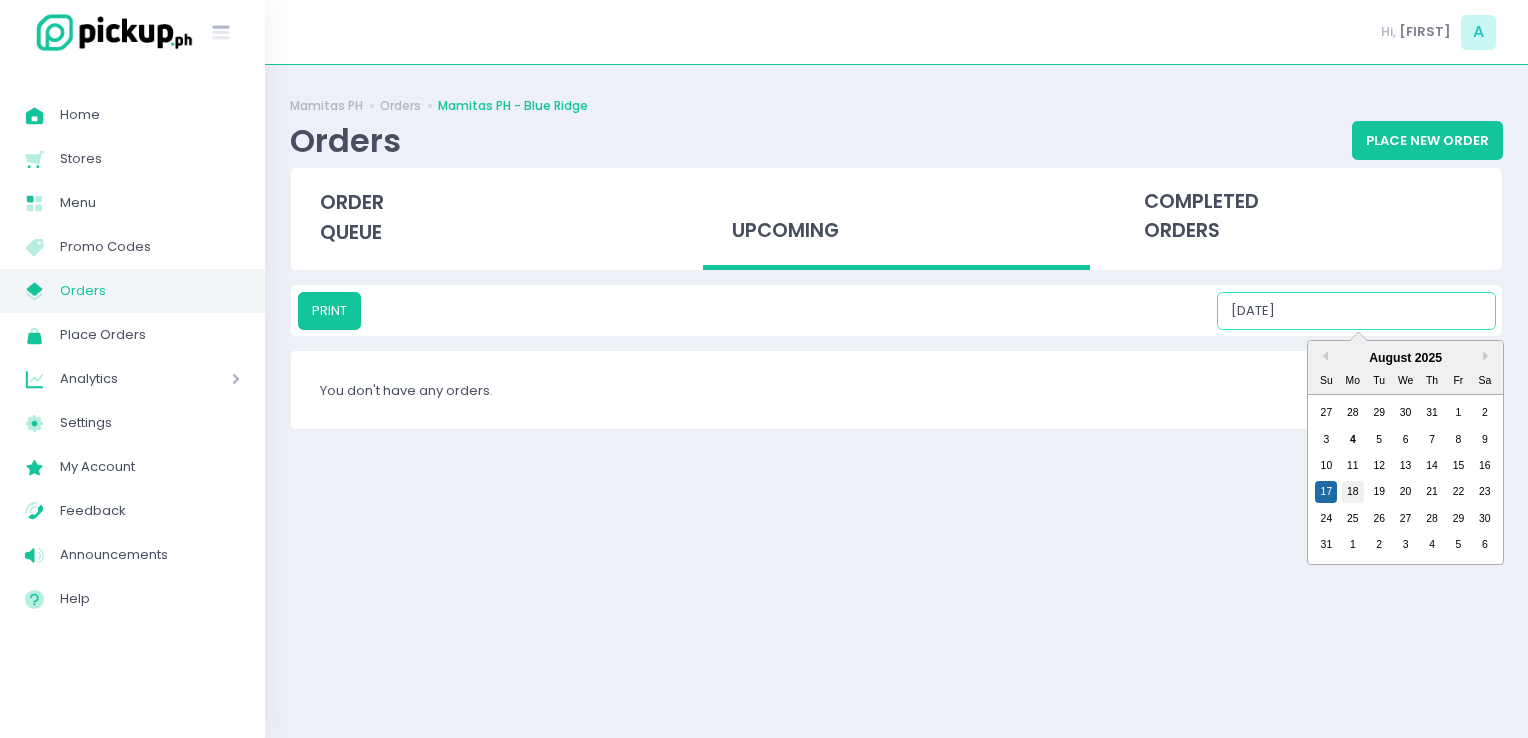 click on "27 28 29 30 31 1 2 3 4 5 6 7 8 9 10 11 12 13 14 15 16 17 18 19 20 21 22 23 24 25 26 27 28 29 30 31 1 2 3 4 5 6" at bounding box center (1405, 479) 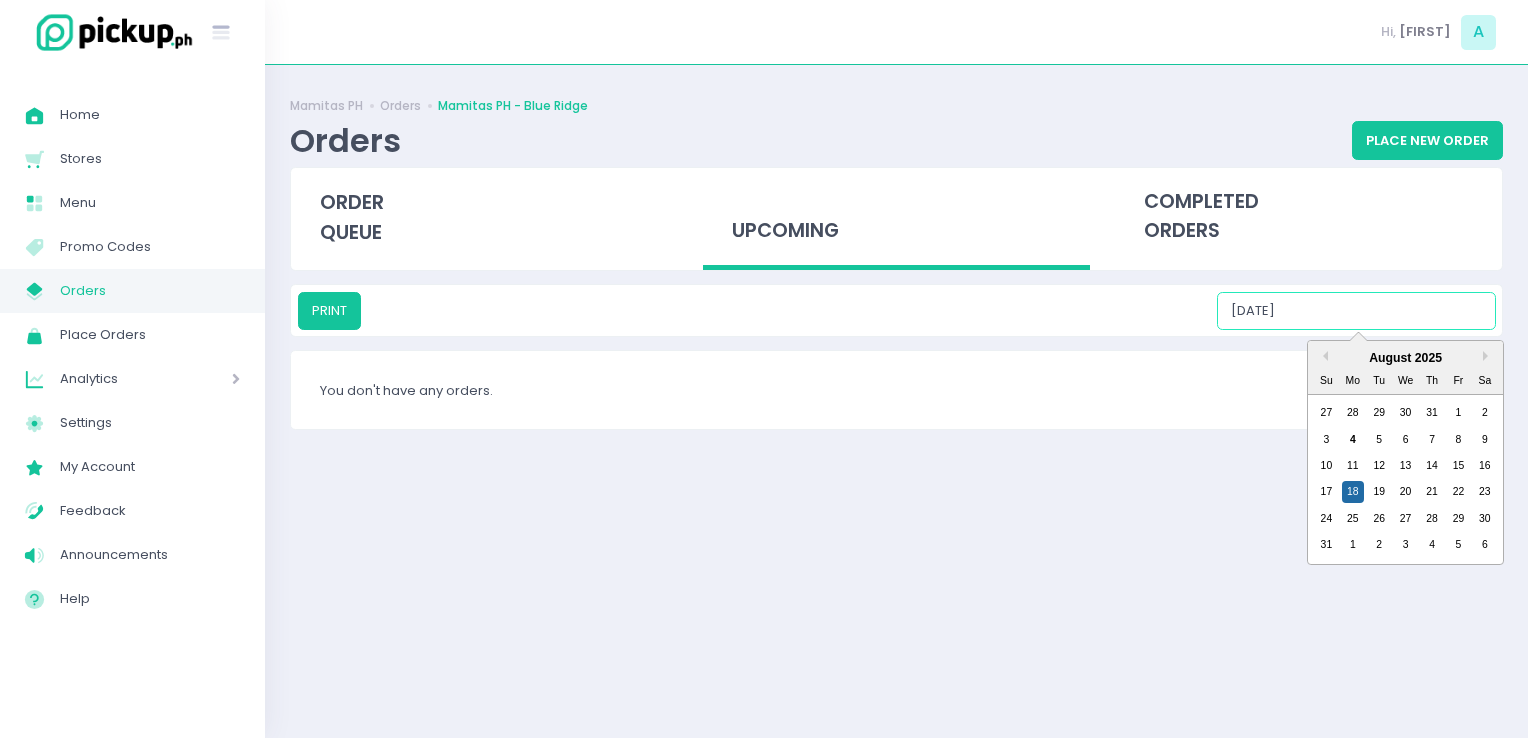click on "[DATE]" at bounding box center (1356, 311) 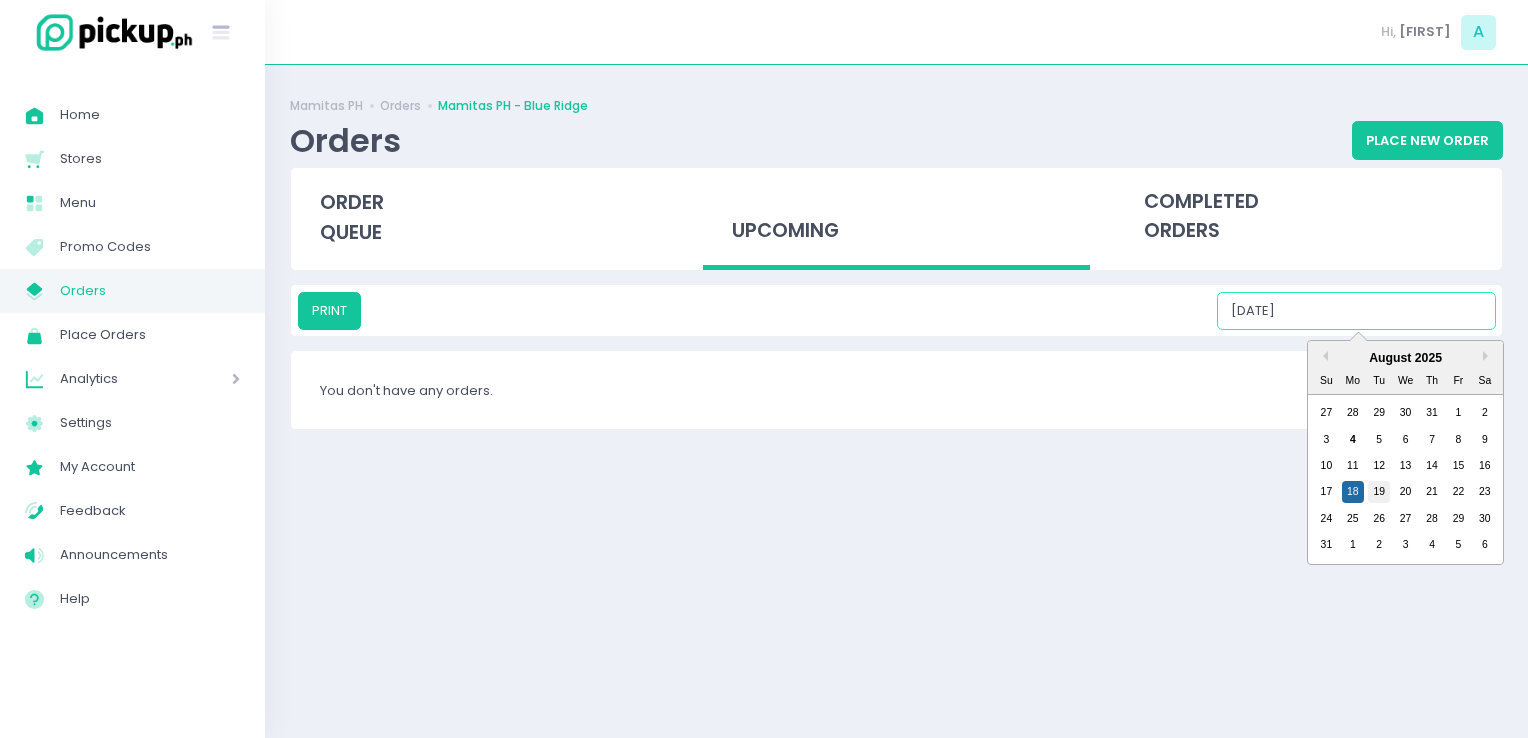 click on "19" at bounding box center (1379, 492) 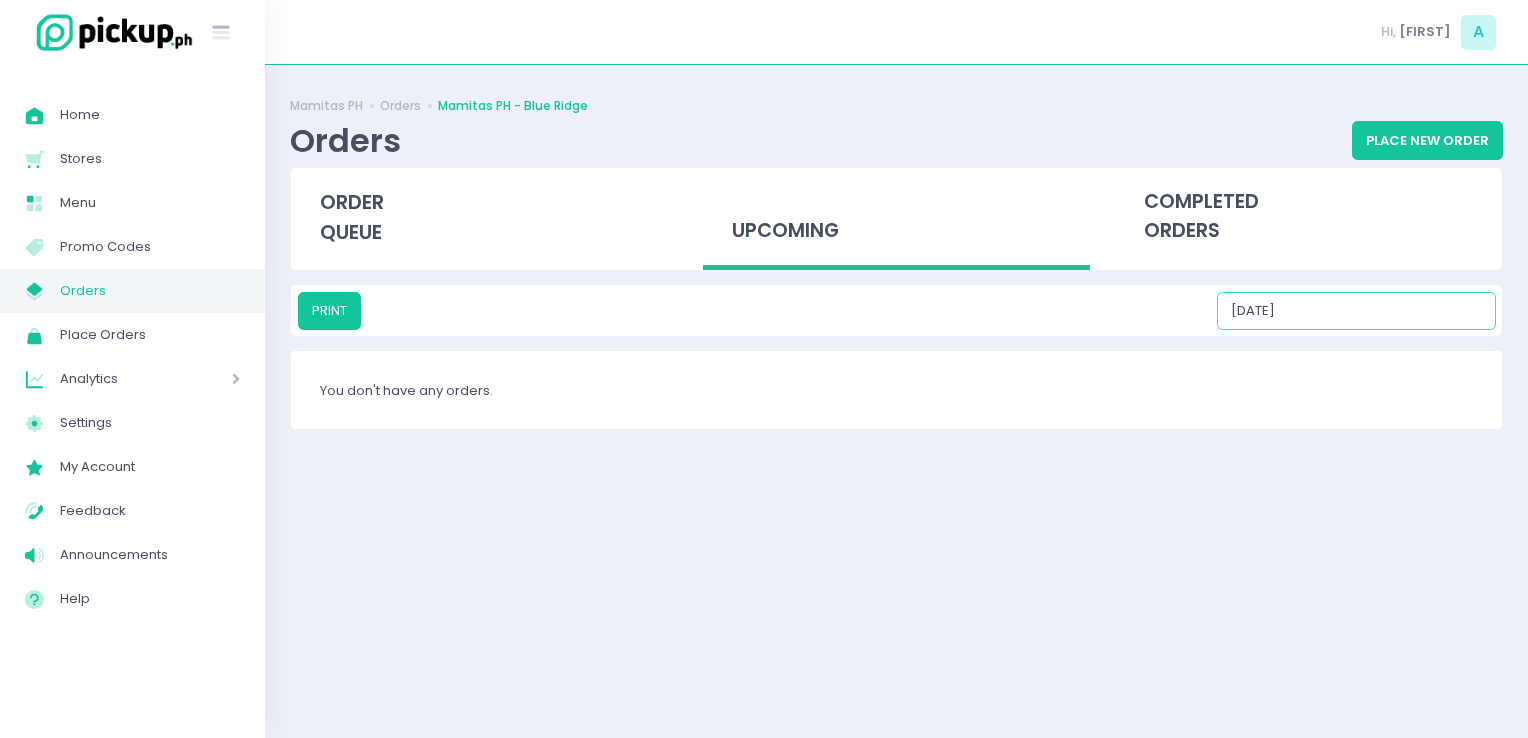 click on "[DATE]" at bounding box center (1356, 311) 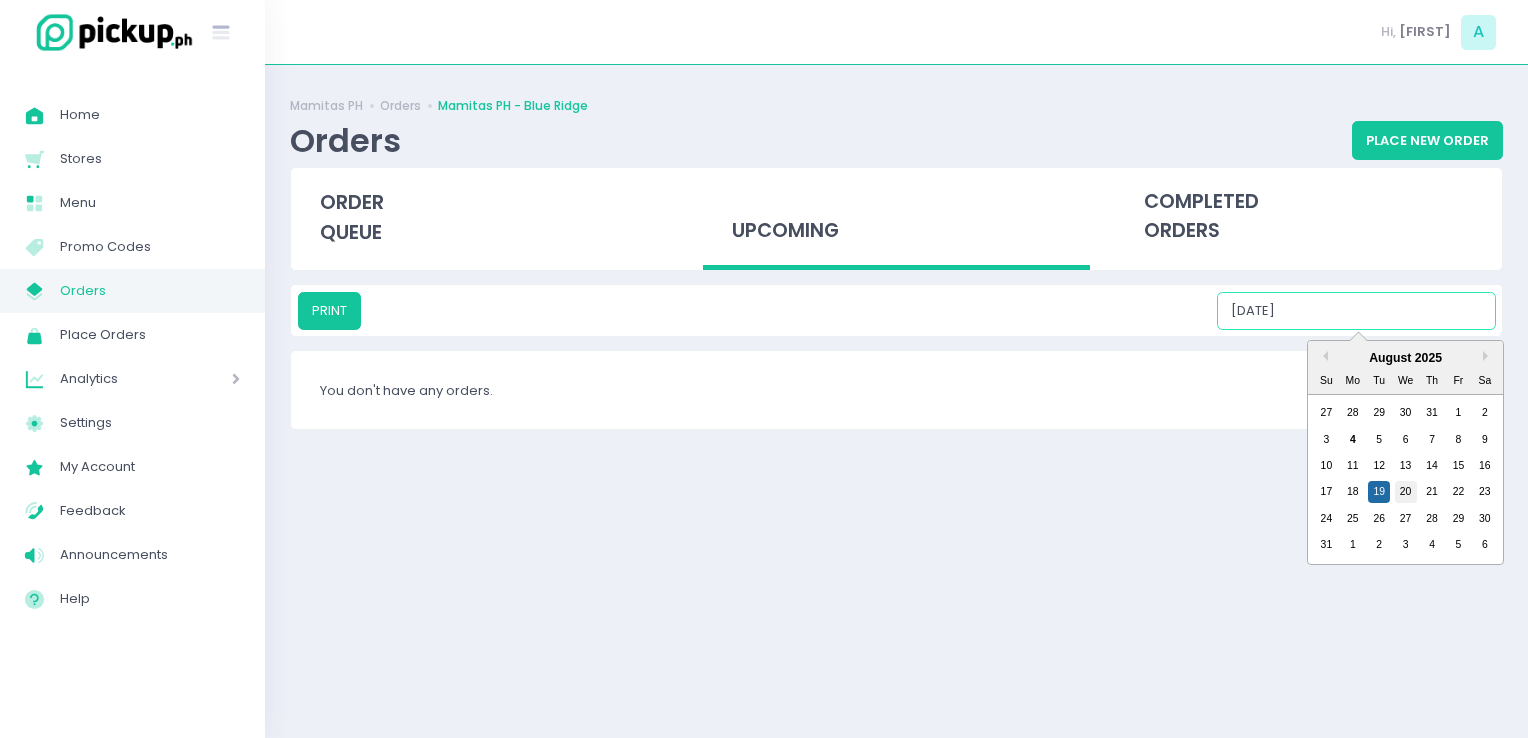 click on "20" at bounding box center [1406, 492] 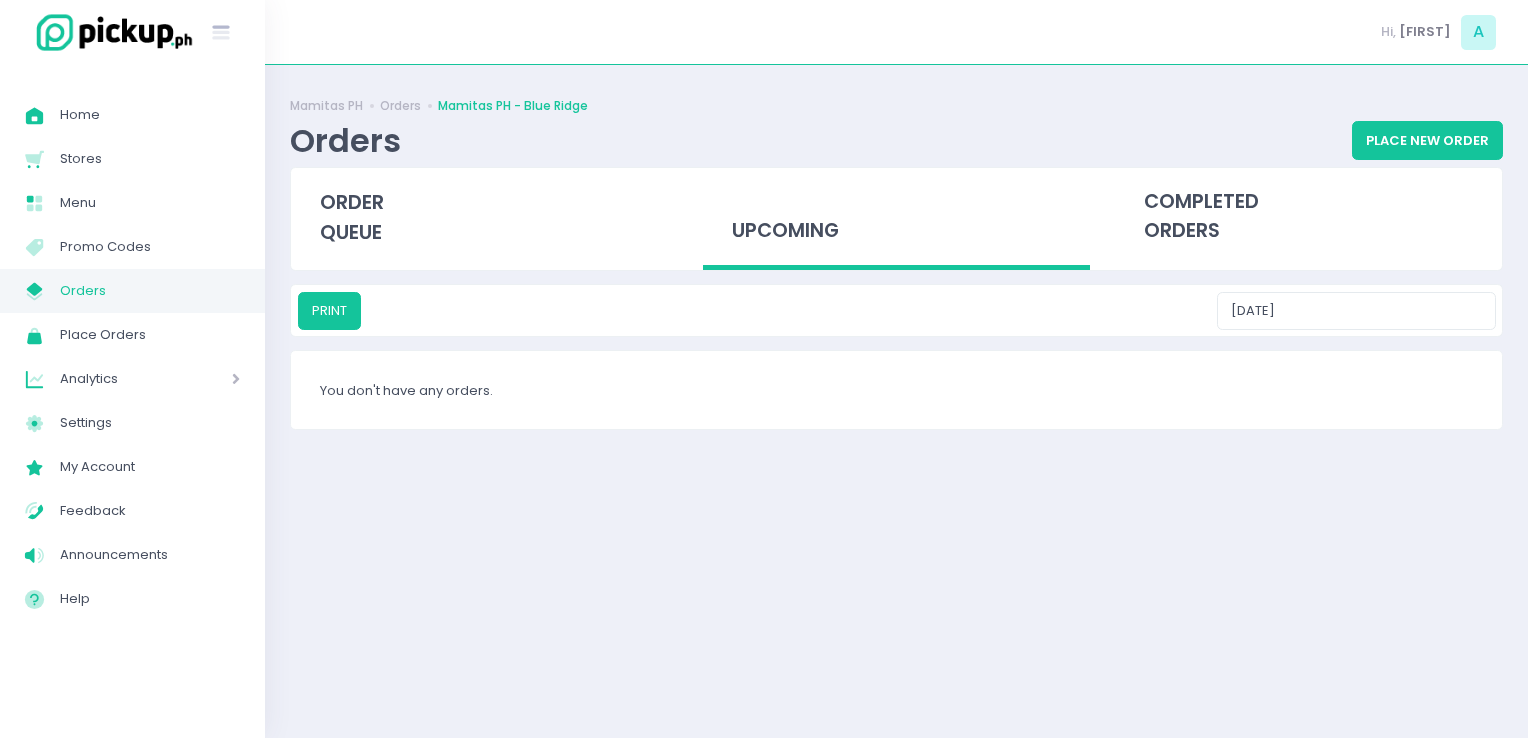 drag, startPoint x: 1331, startPoint y: 288, endPoint x: 1339, endPoint y: 303, distance: 17 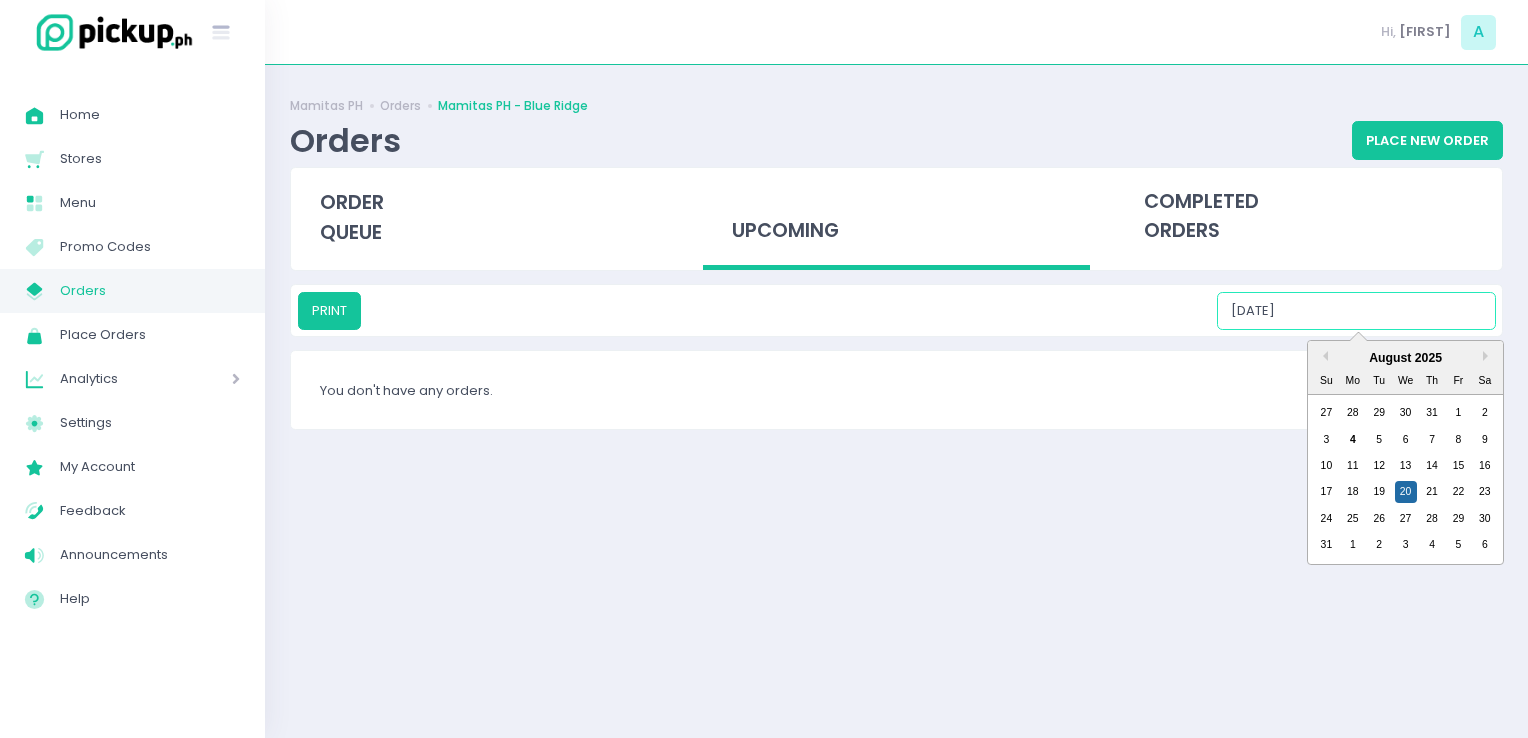 click on "[DATE]" at bounding box center [1356, 311] 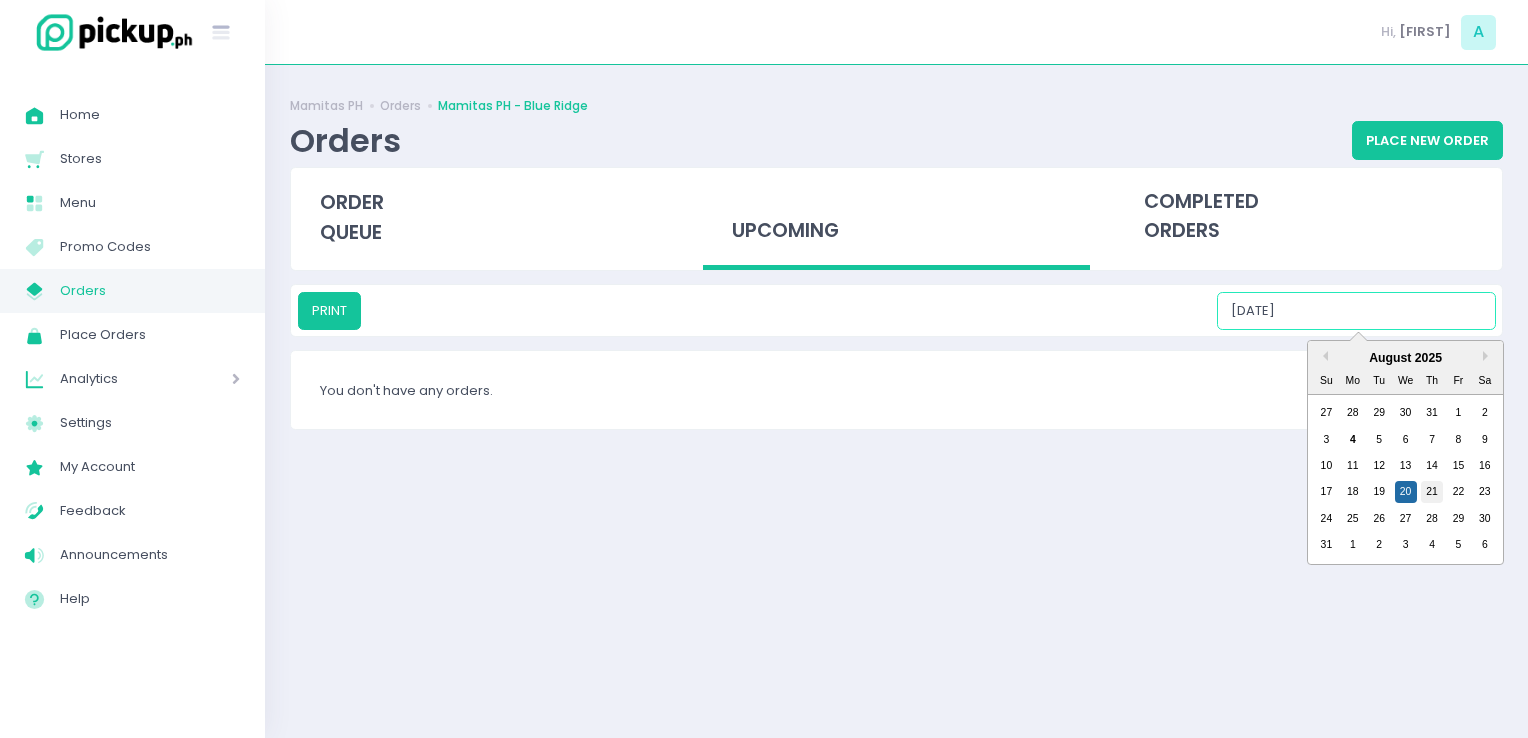 click on "21" at bounding box center [1432, 492] 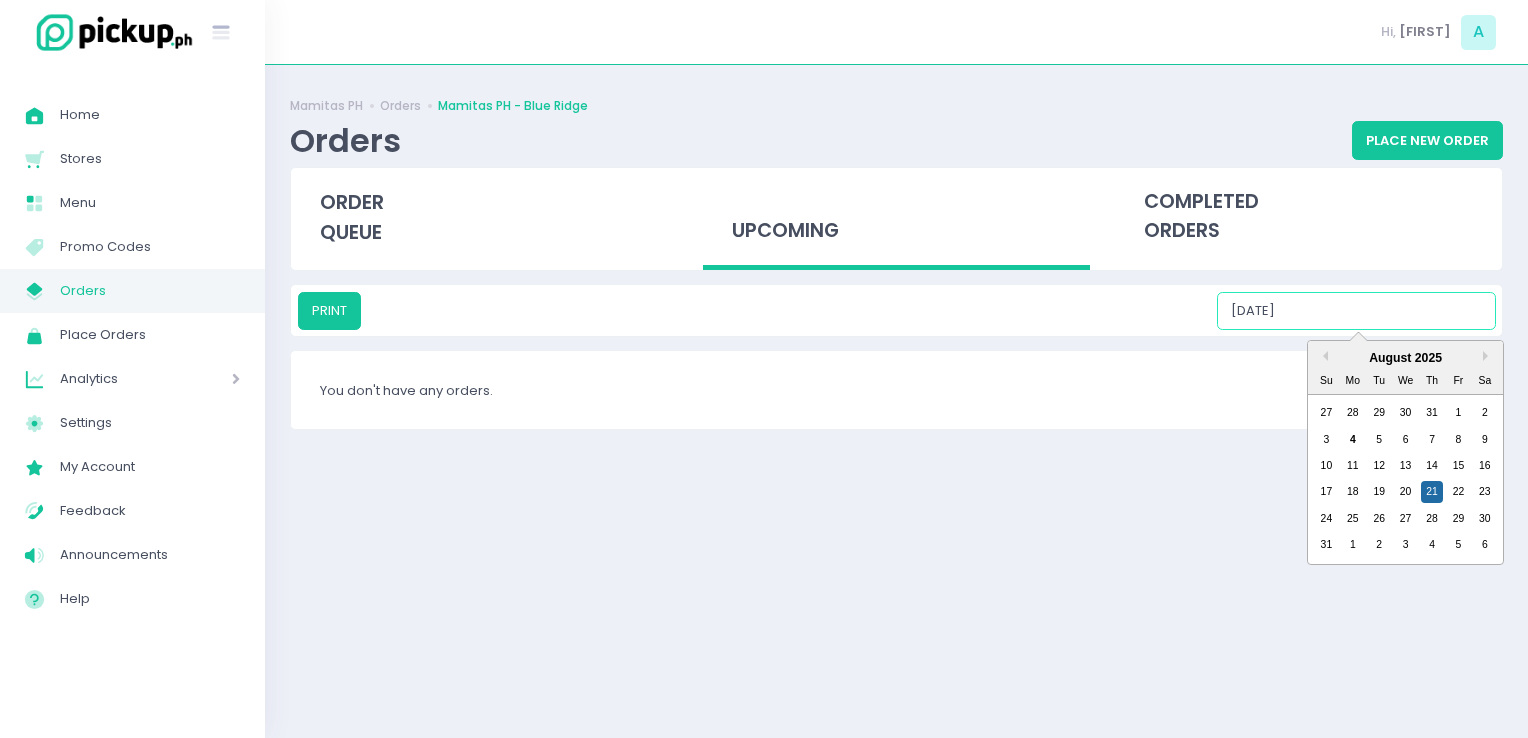 click on "[DATE]" at bounding box center (1356, 311) 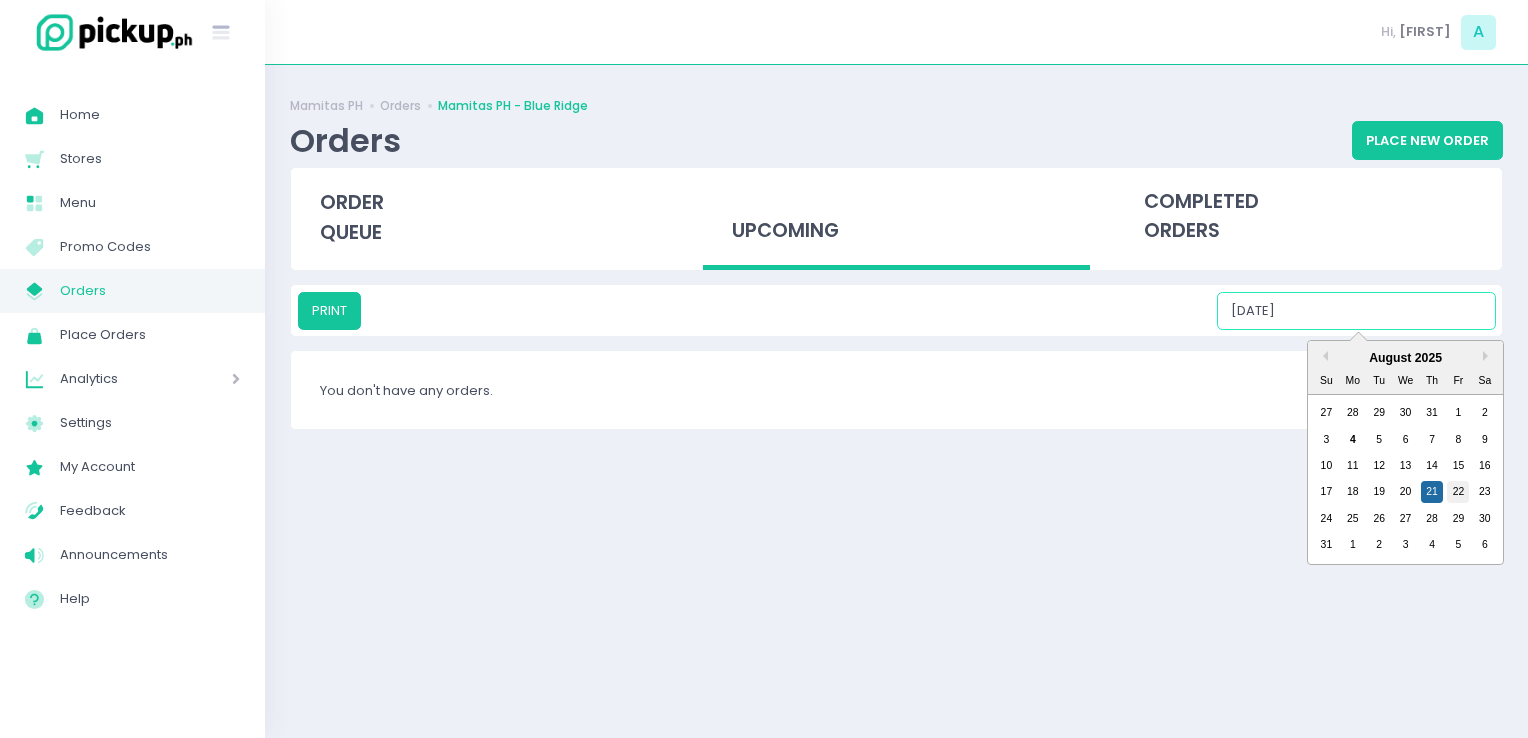click on "22" at bounding box center [1458, 492] 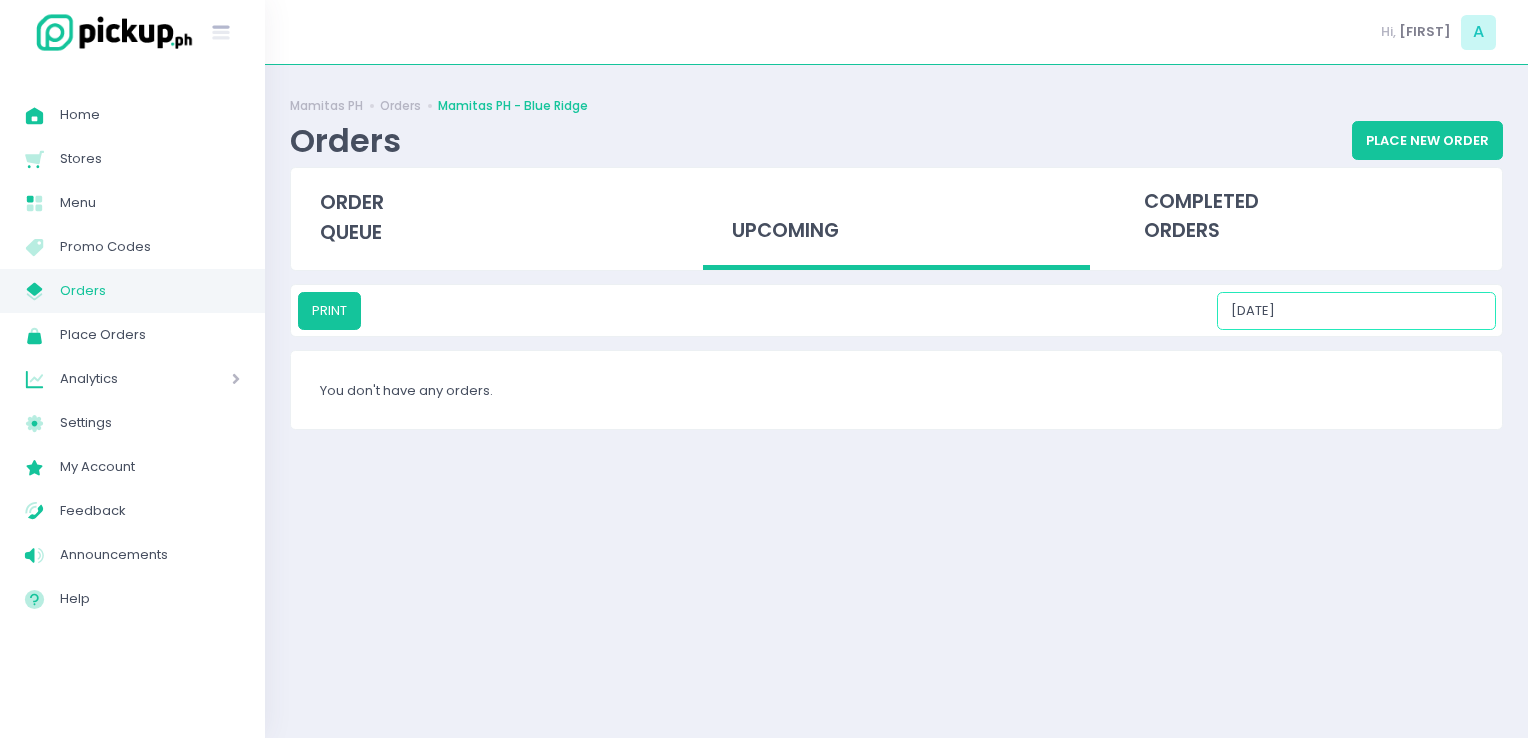 click on "[DATE]" at bounding box center (1356, 311) 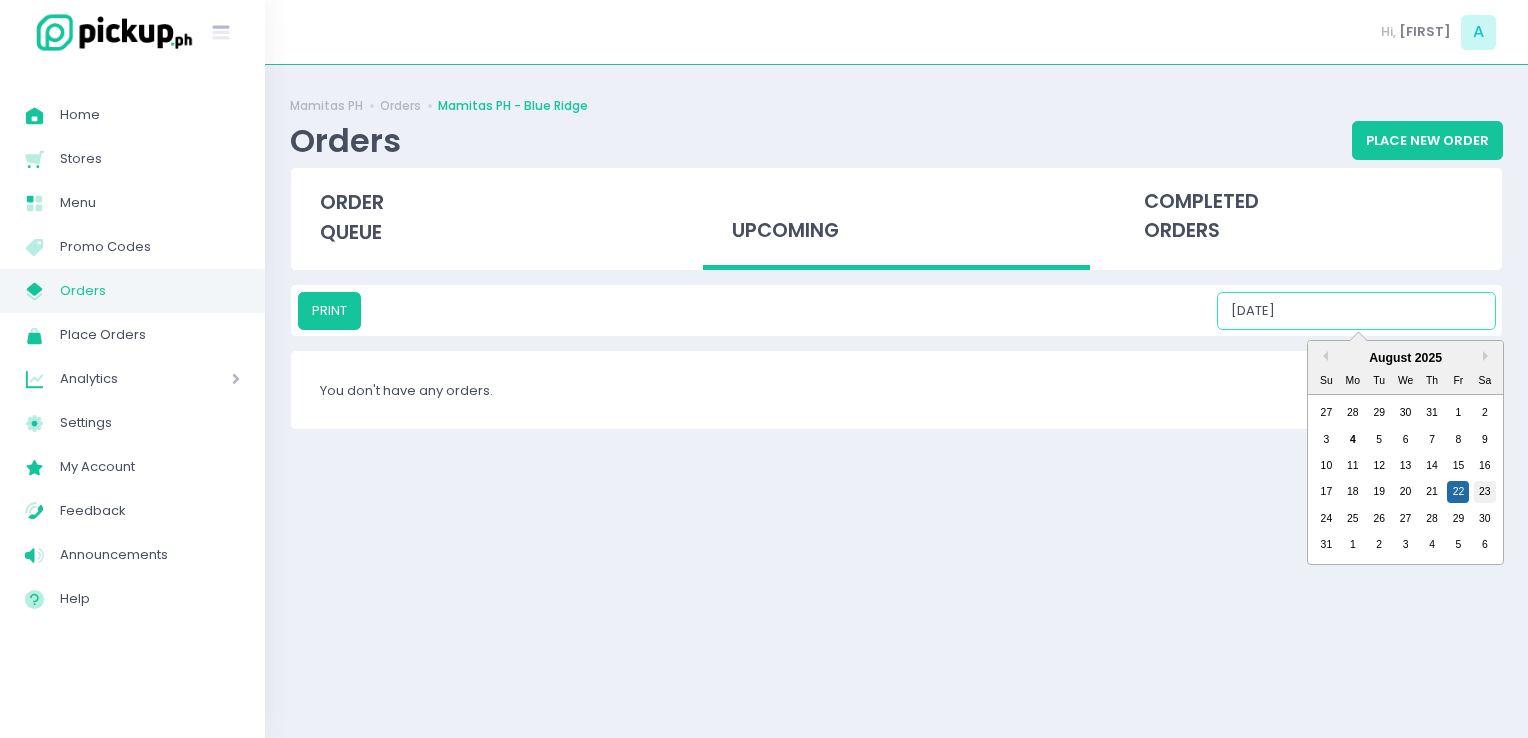 click on "23" at bounding box center [1485, 492] 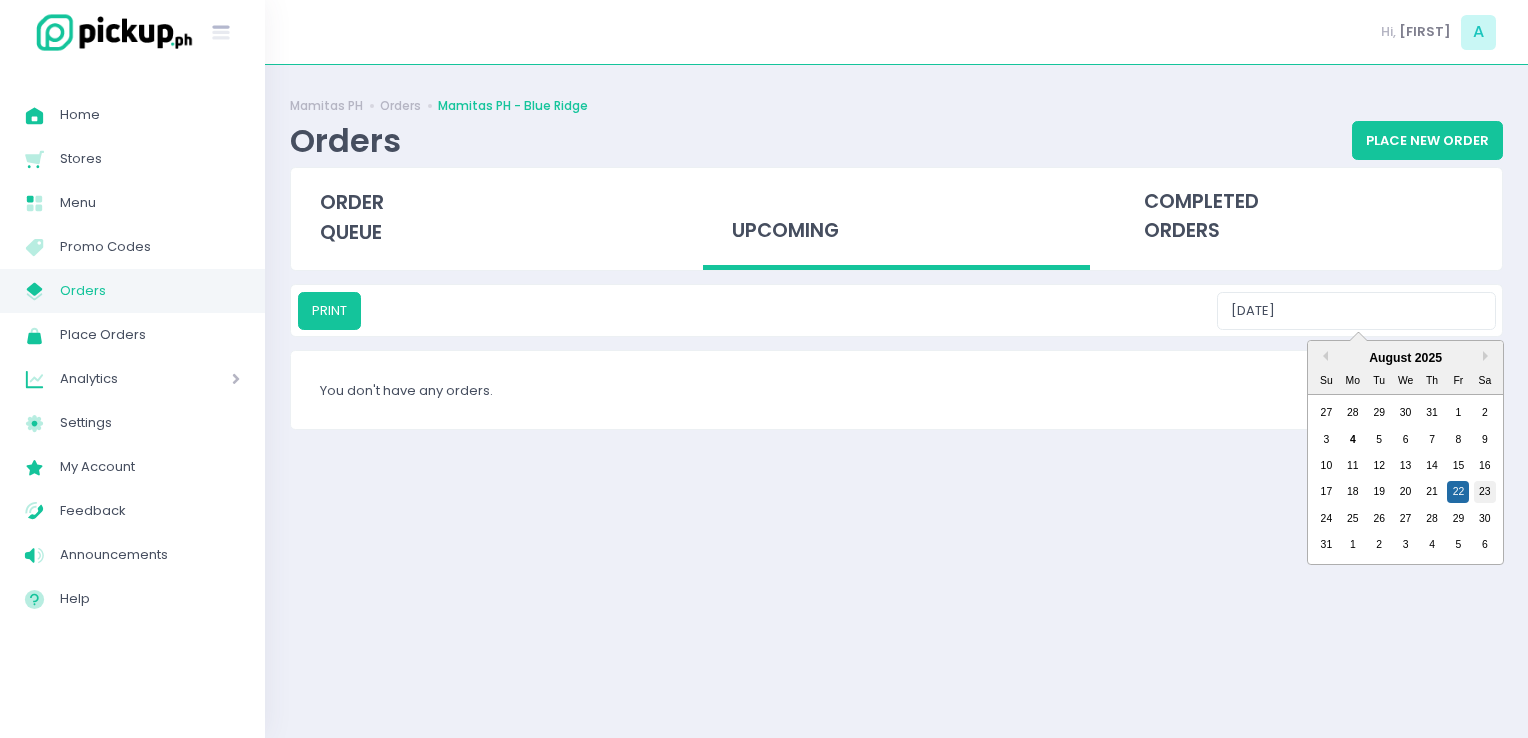 type on "[DATE]" 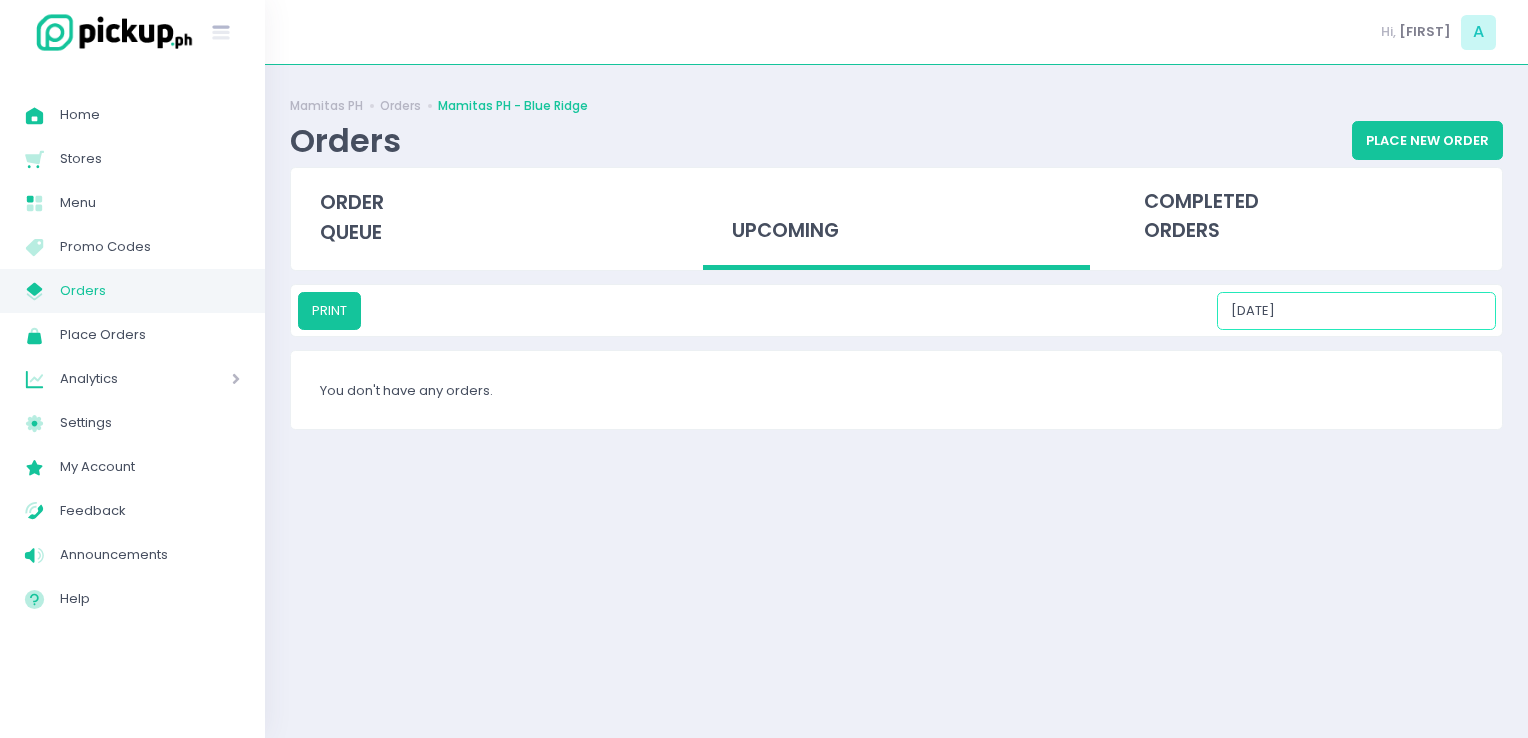 click on "[DATE]" at bounding box center (1356, 311) 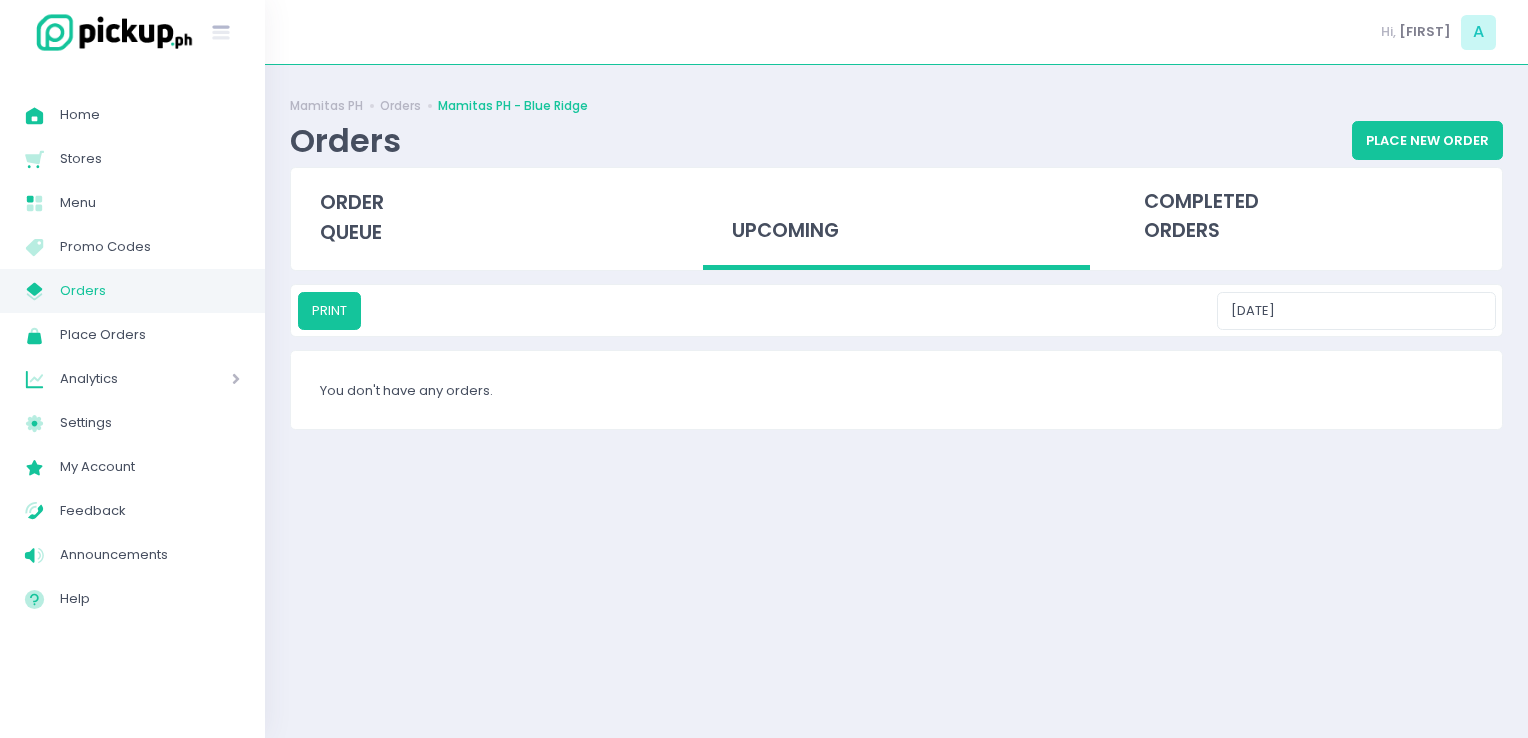 click on "My Store Created with Sketch. Orders" at bounding box center [132, 291] 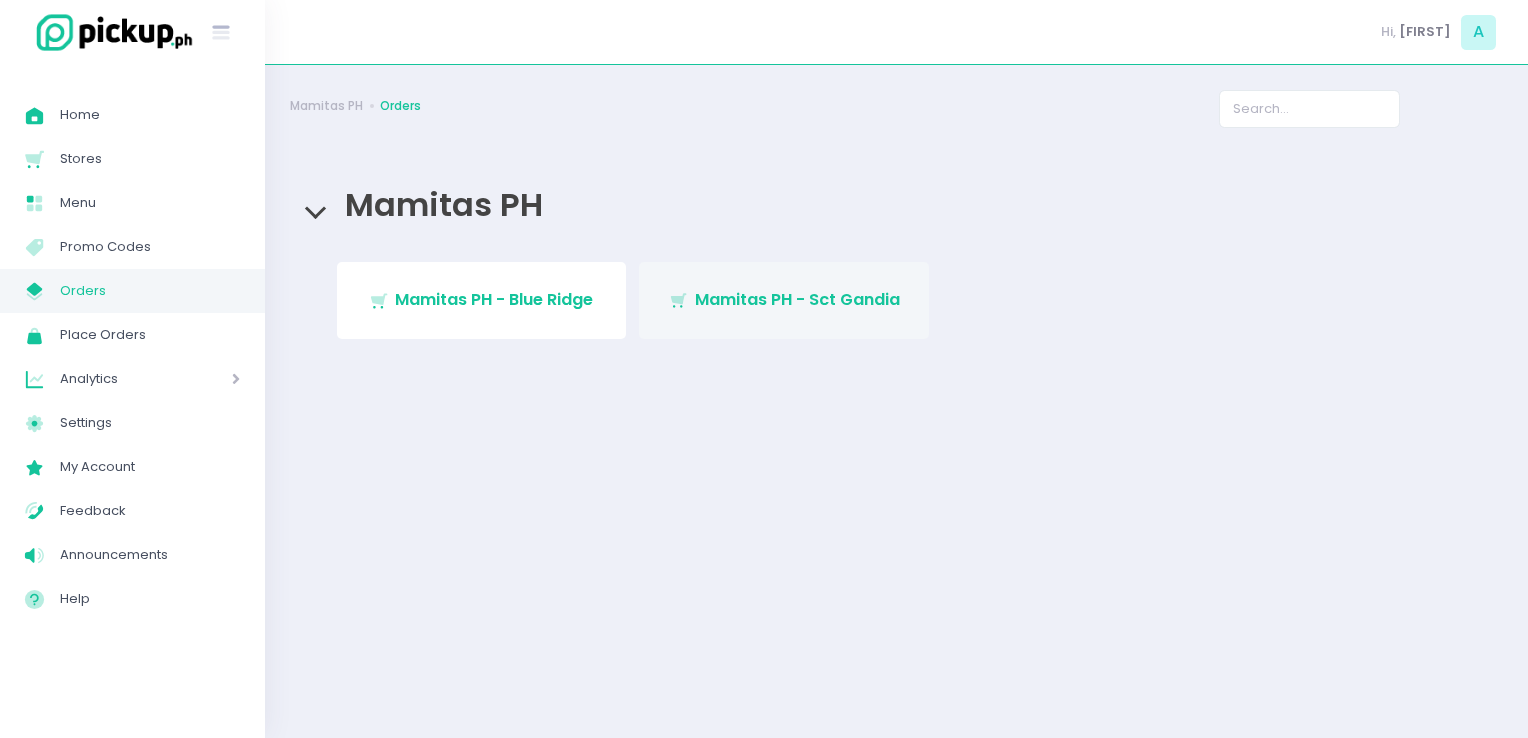 click on "Stockholm-icons / Shopping / Cart1 Created with Sketch. Mamitas PH - Sct Gandia" at bounding box center (784, 300) 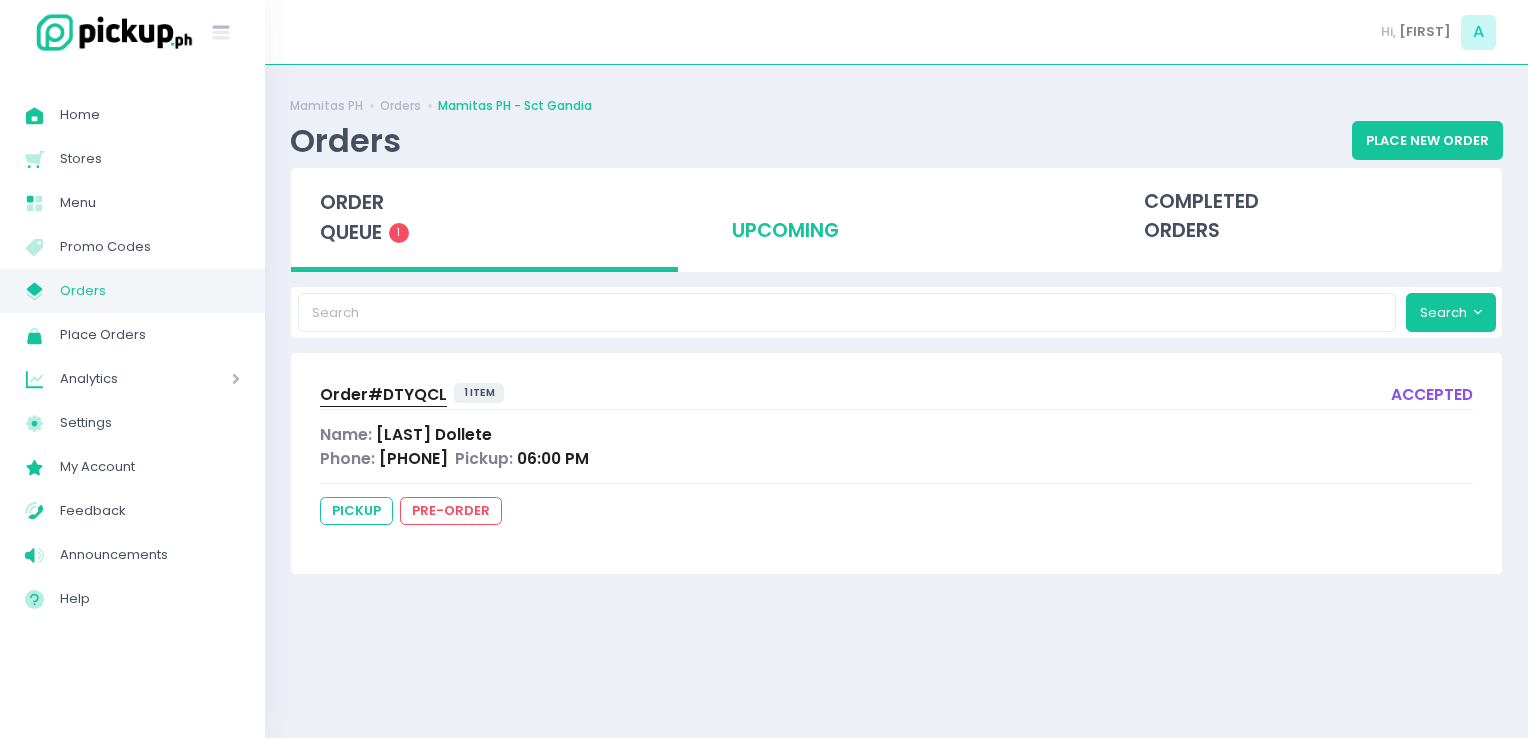 click on "upcoming" at bounding box center [896, 217] 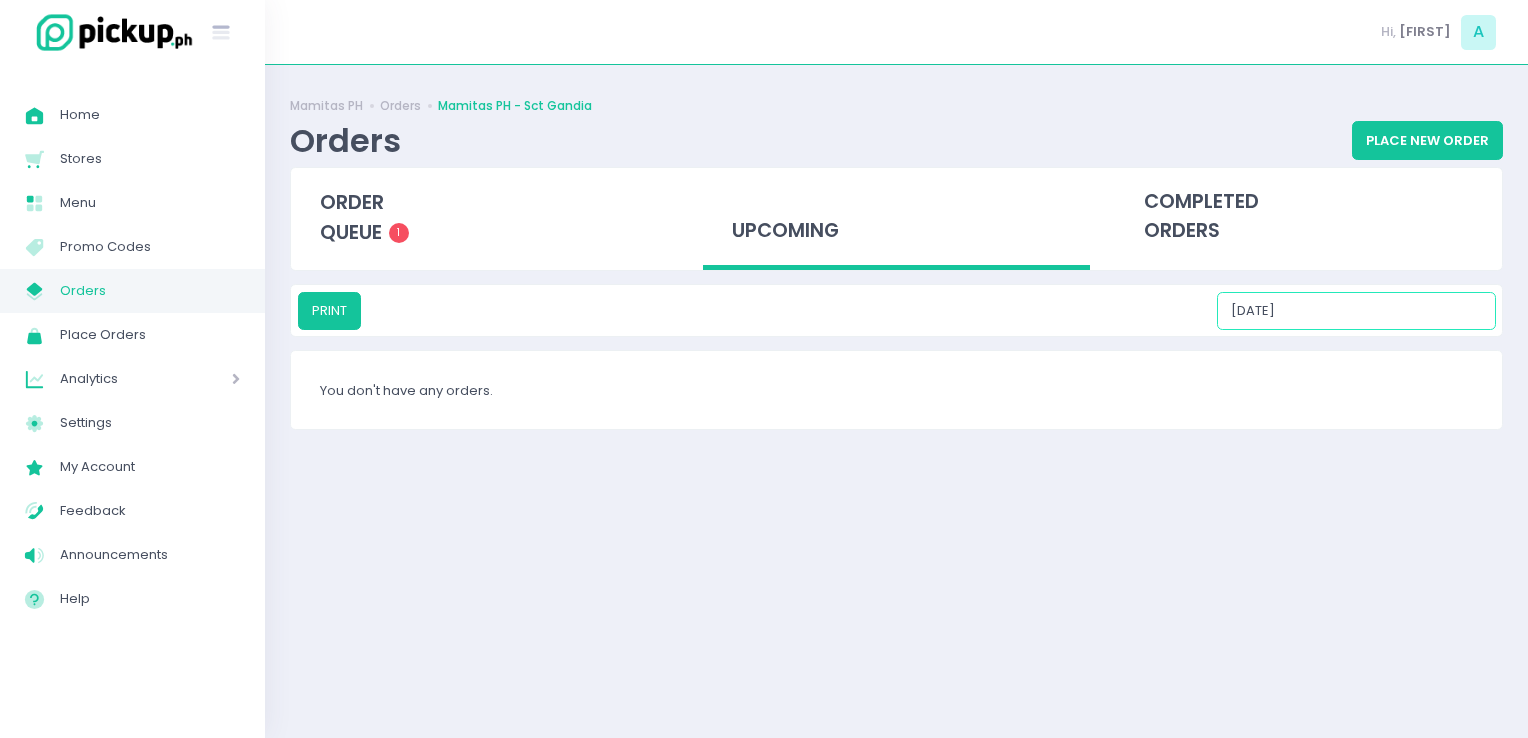 click on "[DATE]" at bounding box center [1356, 311] 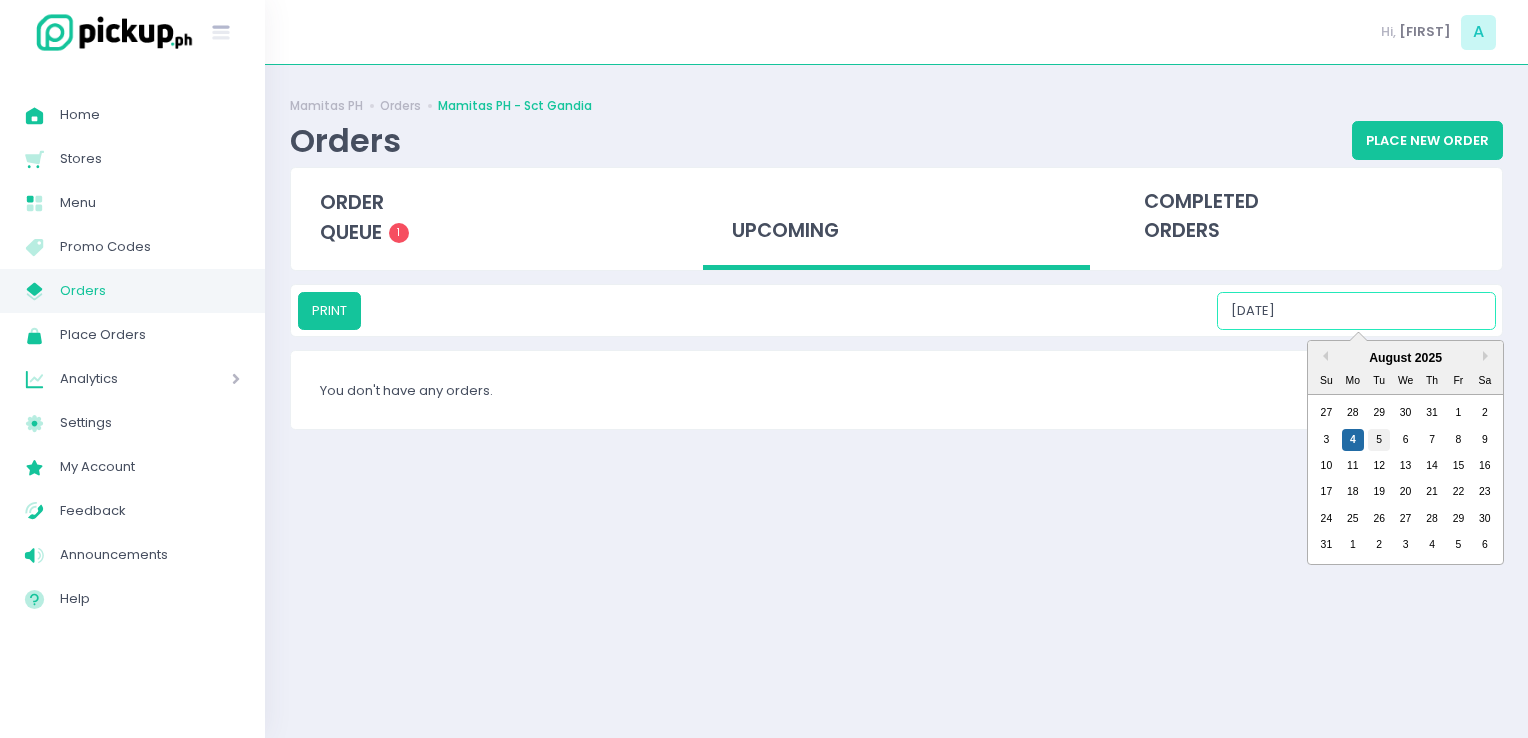 click on "5" at bounding box center [1379, 440] 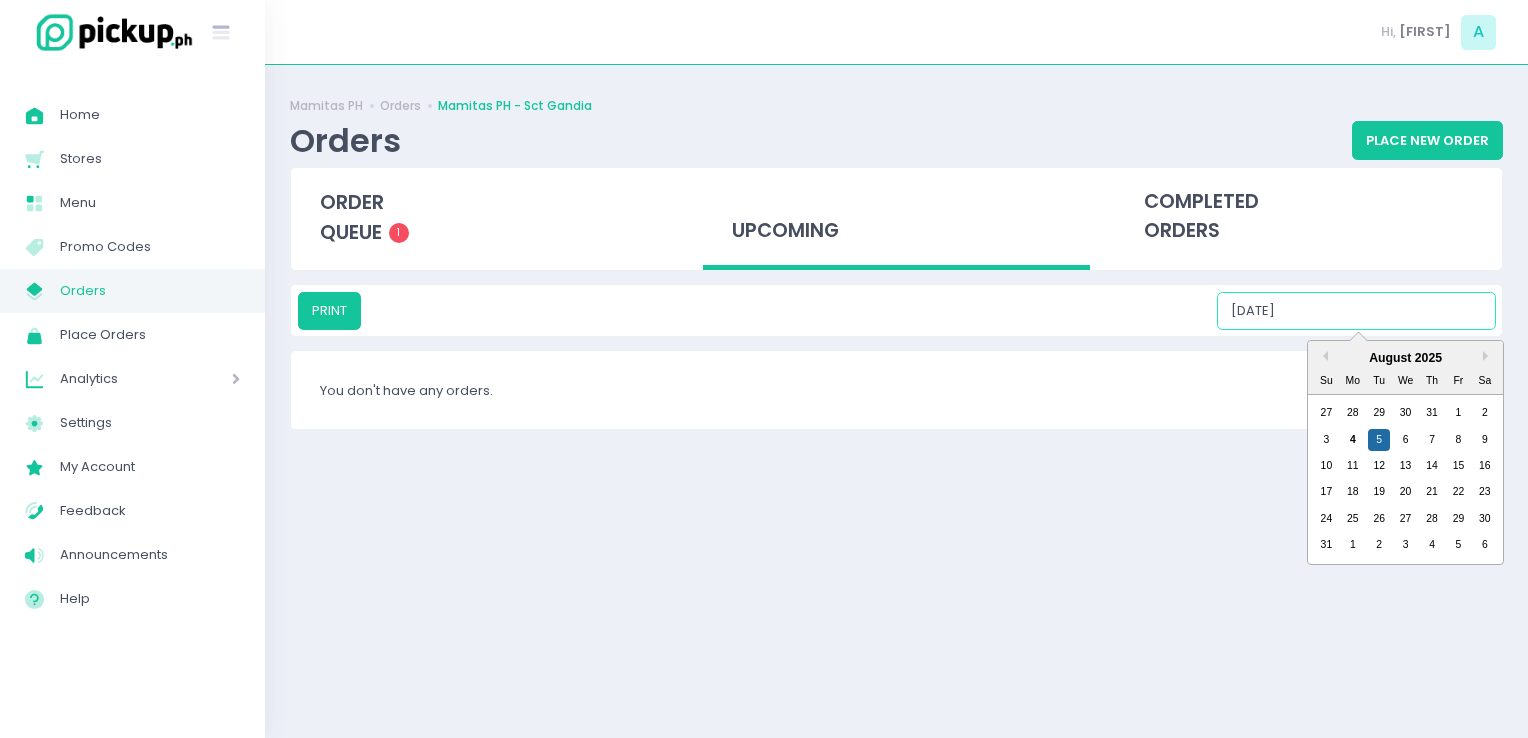 click on "[DATE]" at bounding box center (1356, 311) 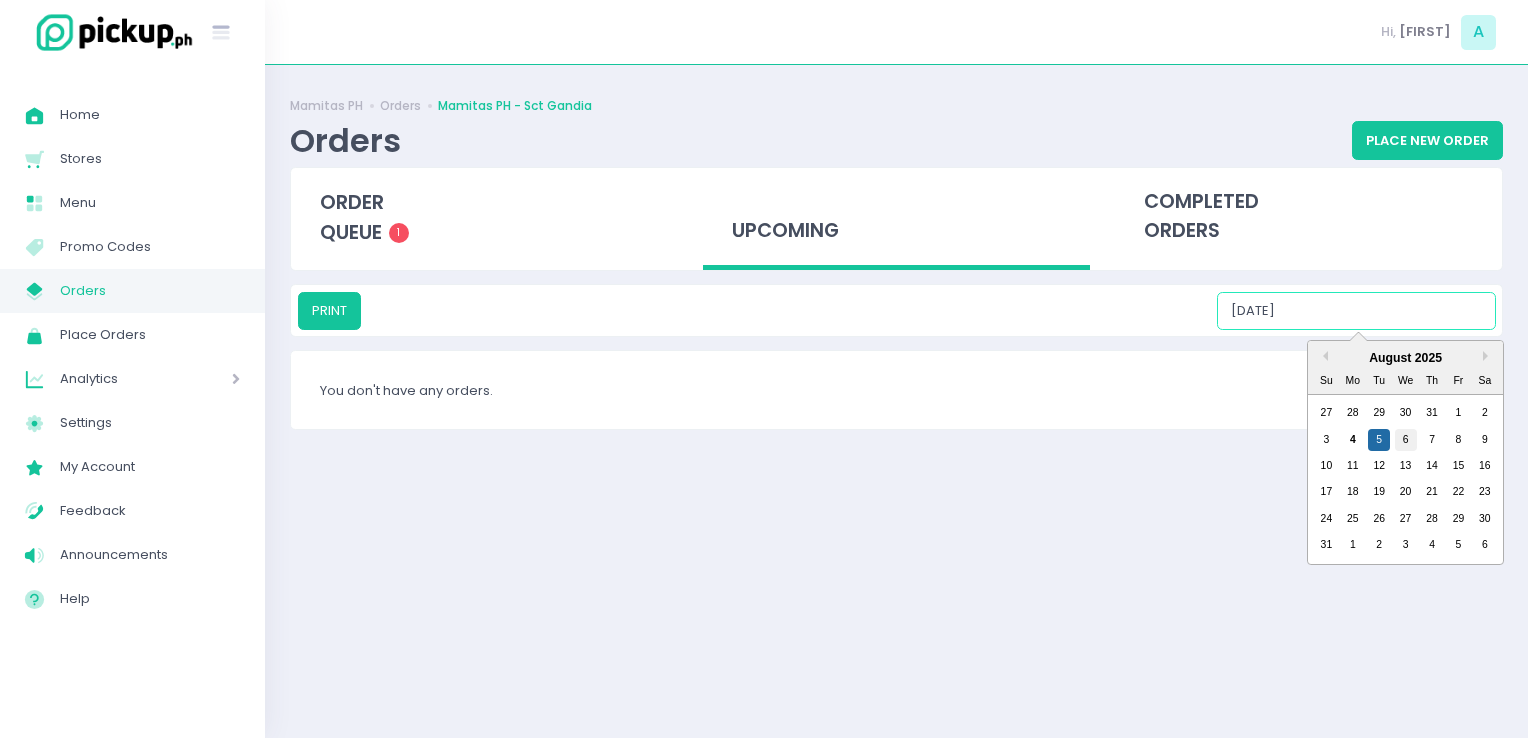 click on "6" at bounding box center (1406, 440) 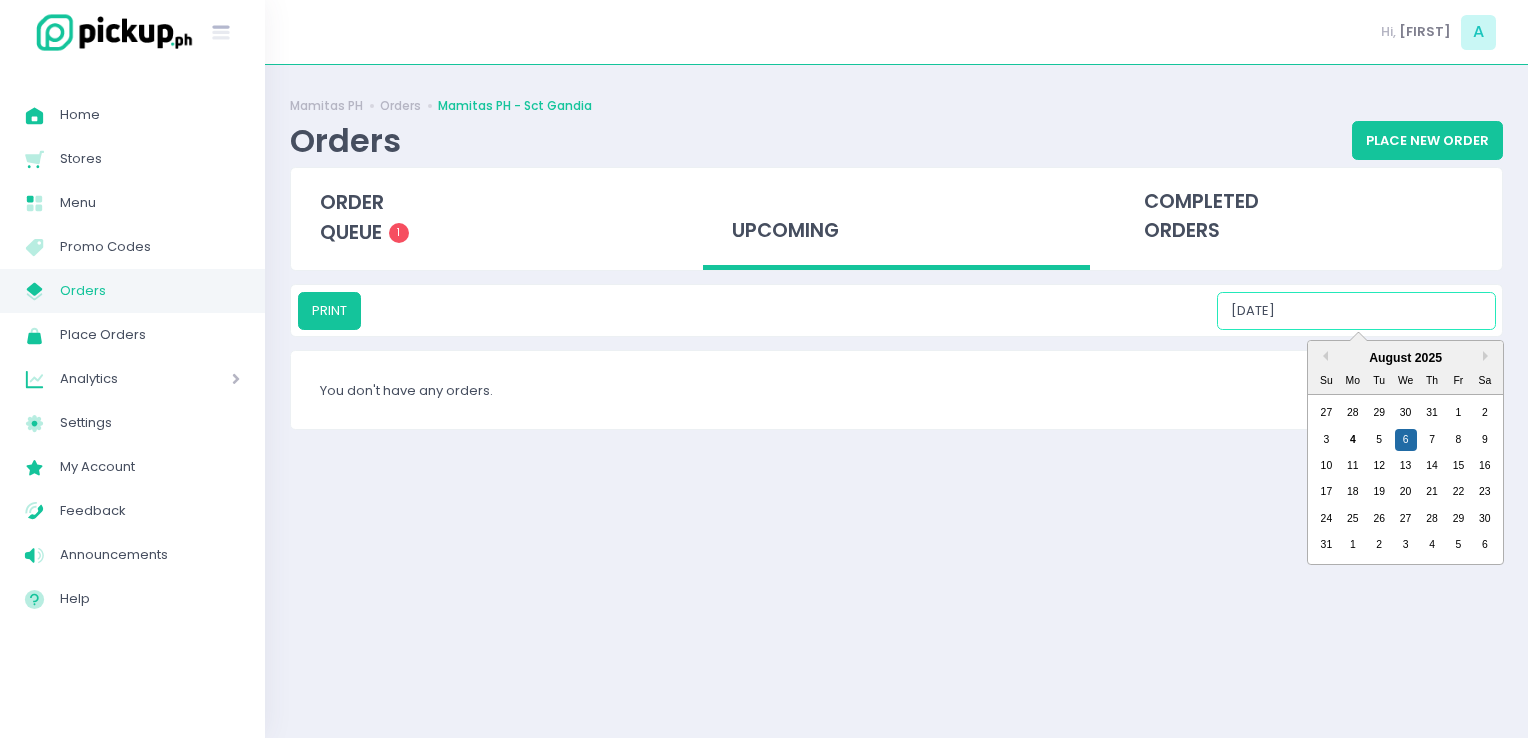 click on "[DATE]" at bounding box center [1356, 311] 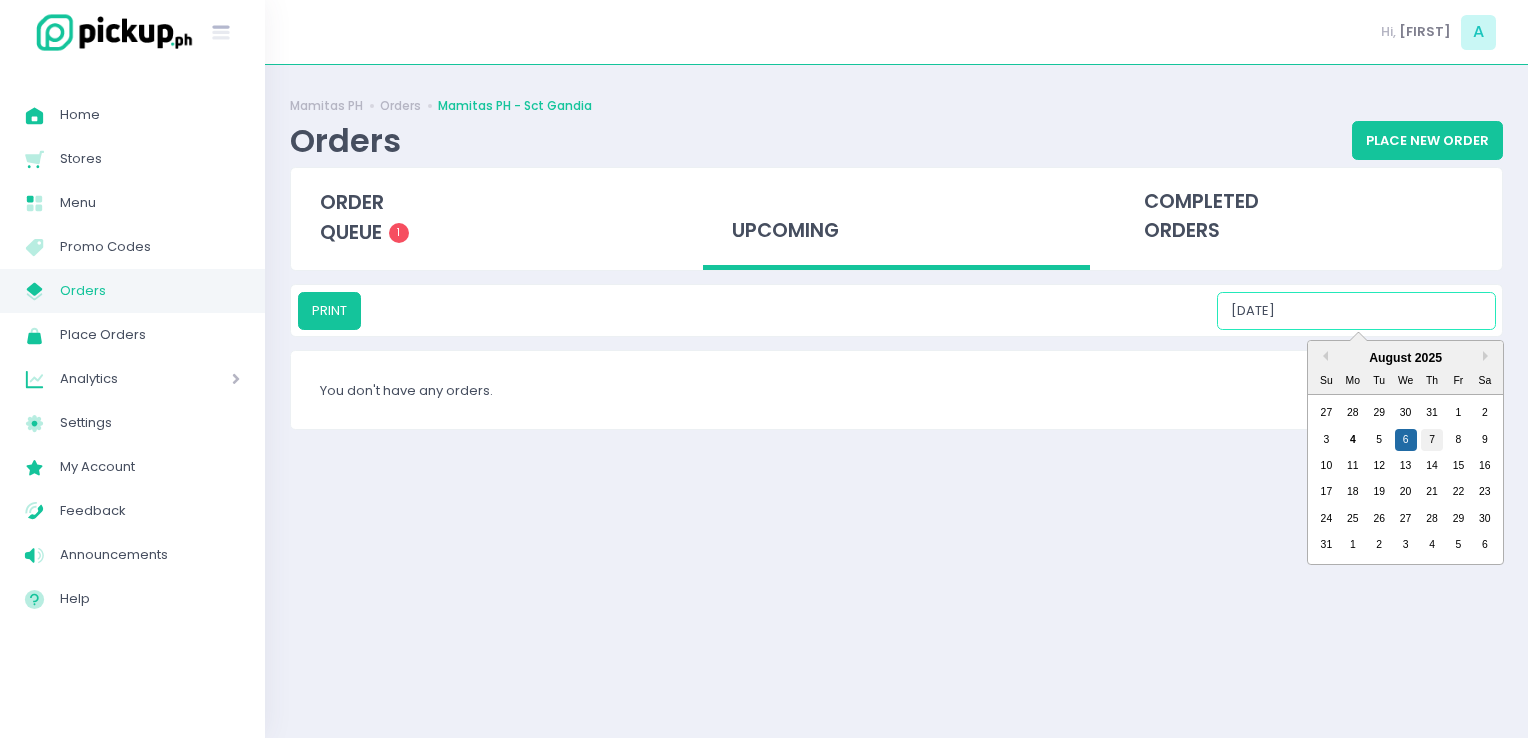click on "7" at bounding box center (1432, 440) 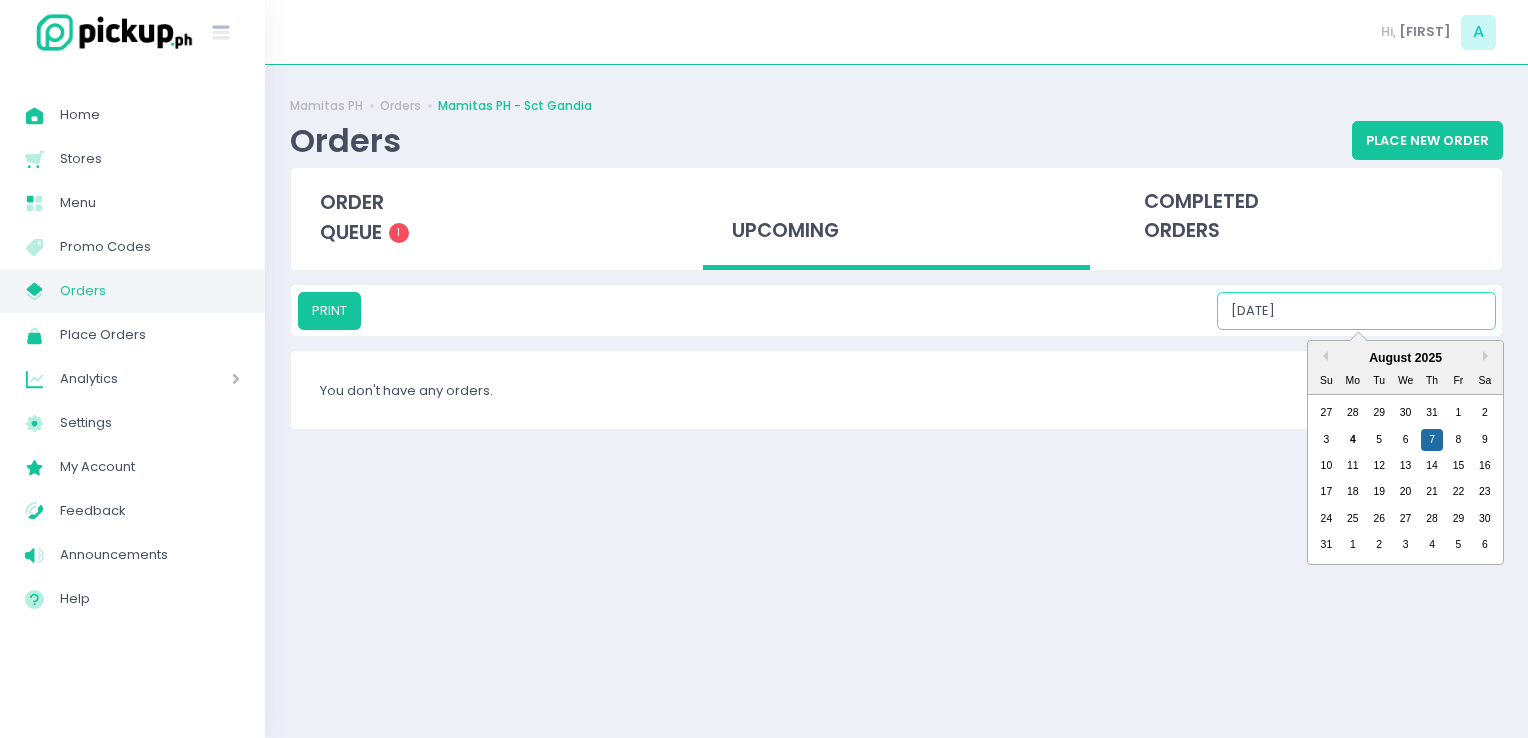 click on "[DATE]" at bounding box center (1356, 311) 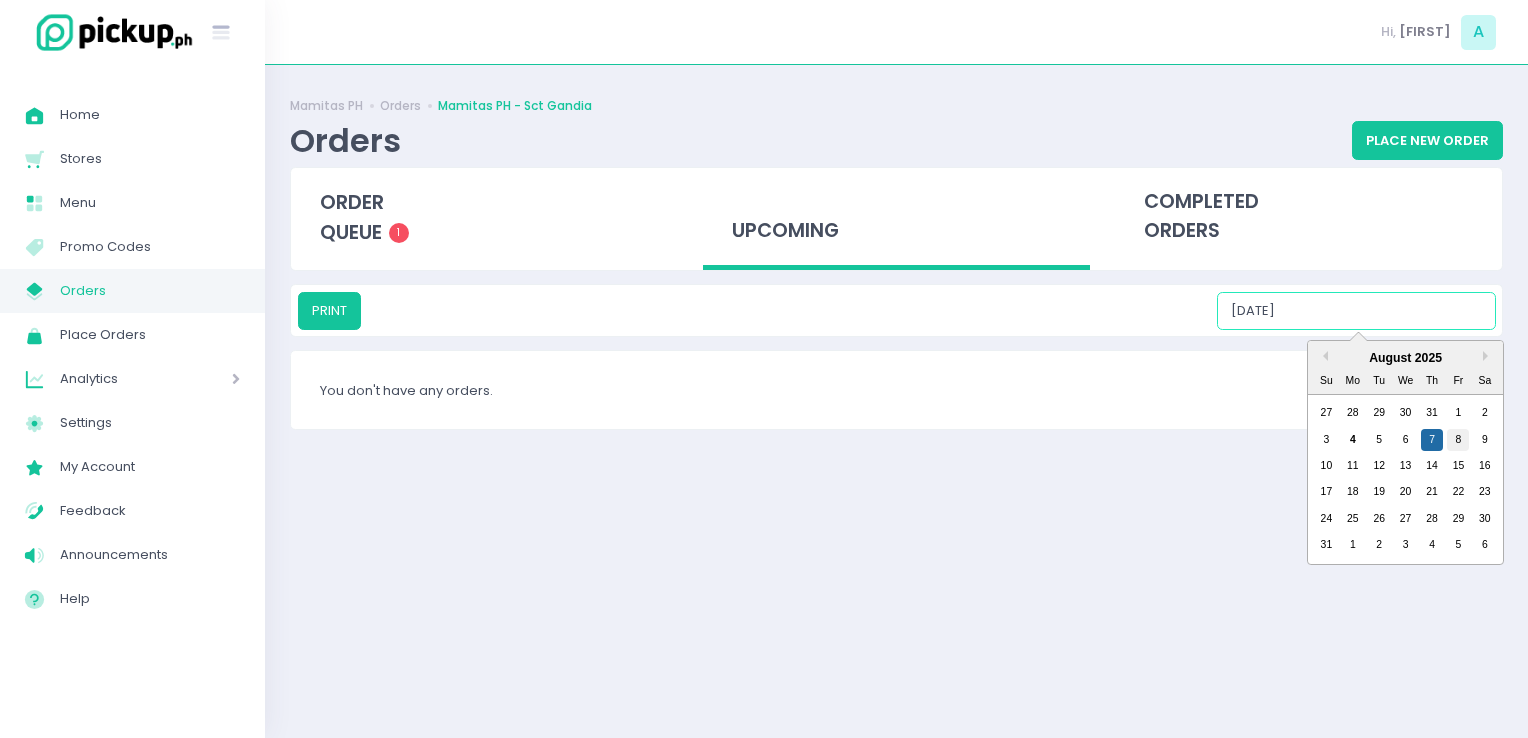 click on "8" at bounding box center (1458, 440) 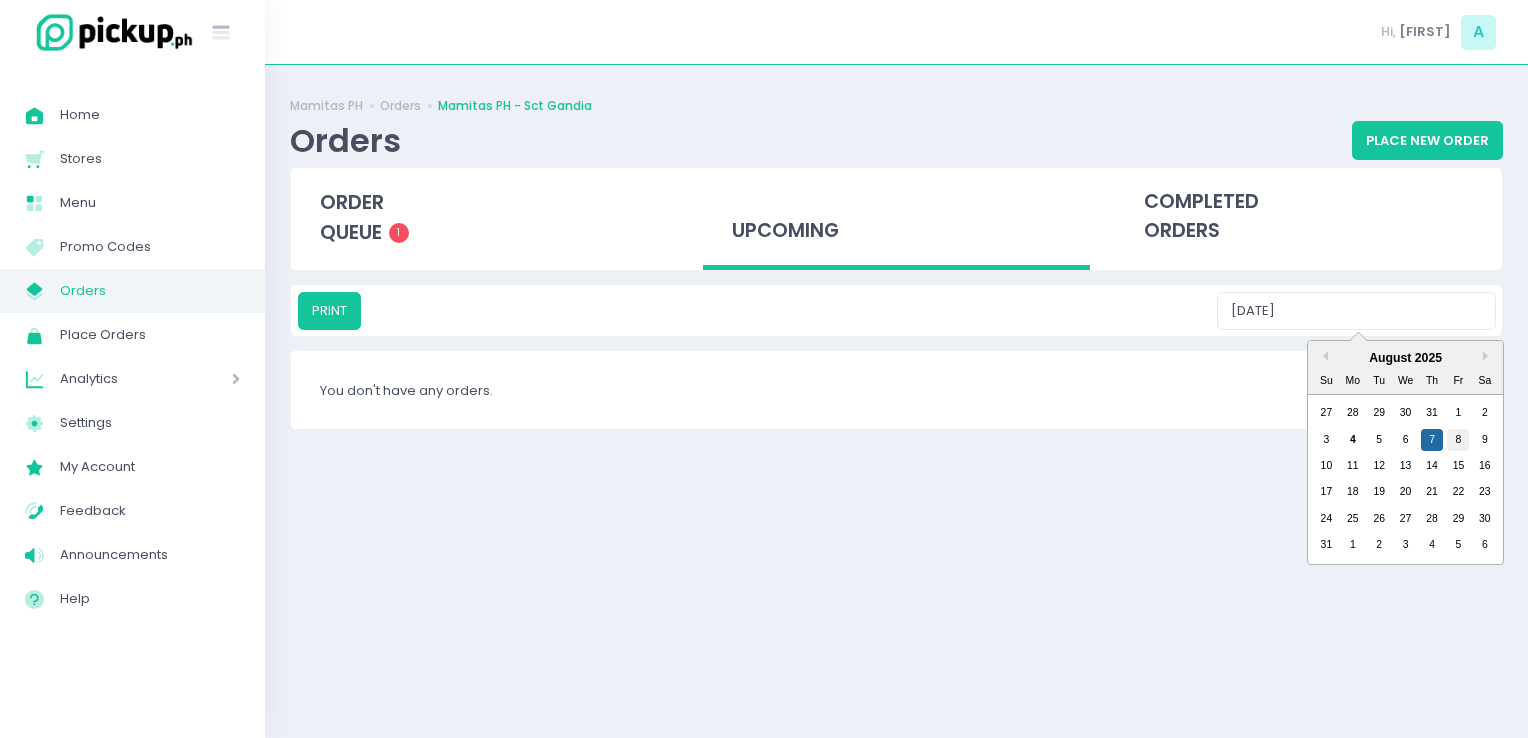 type on "[DATE]" 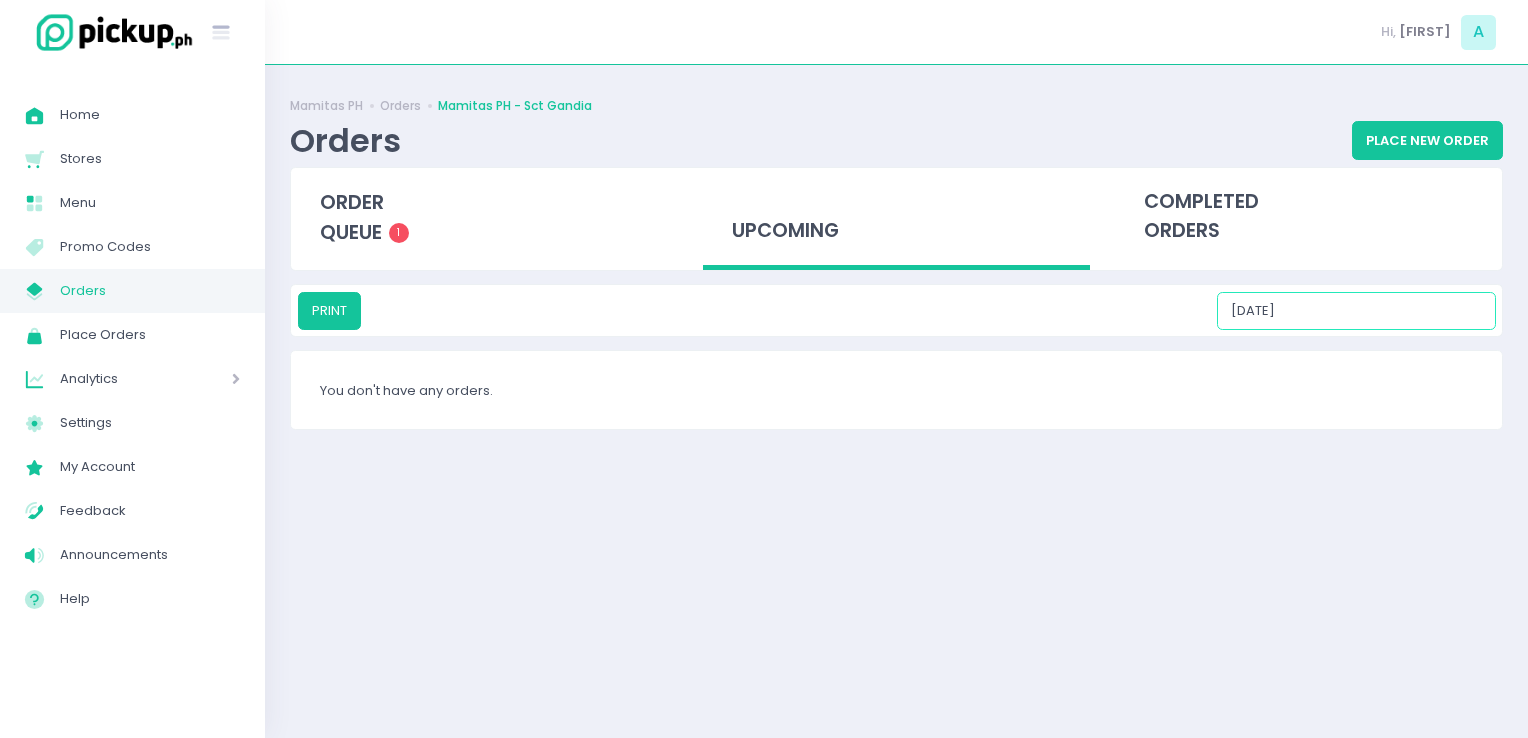 click on "[DATE]" at bounding box center (1356, 311) 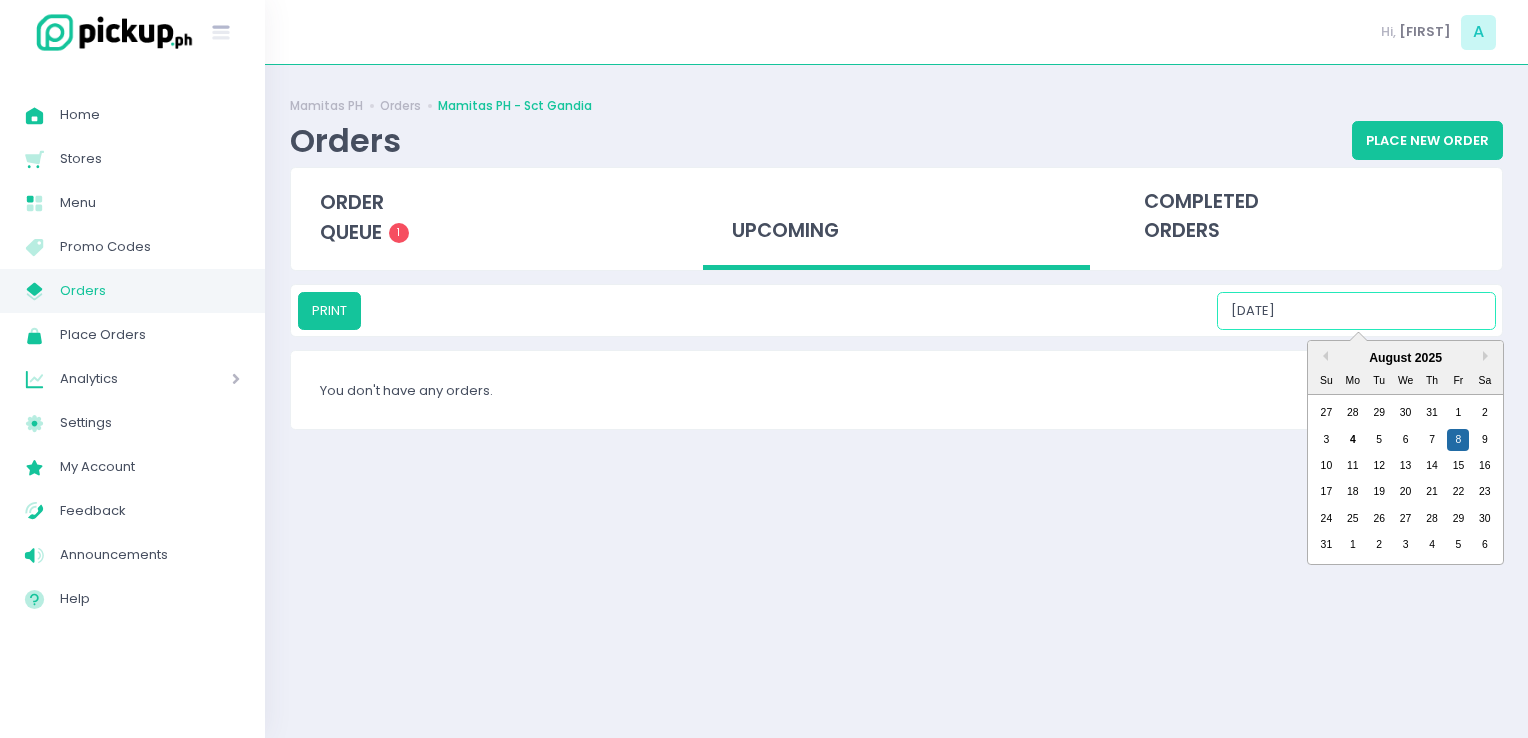 click on "3 4 5 6 7 8 9" at bounding box center [1405, 439] 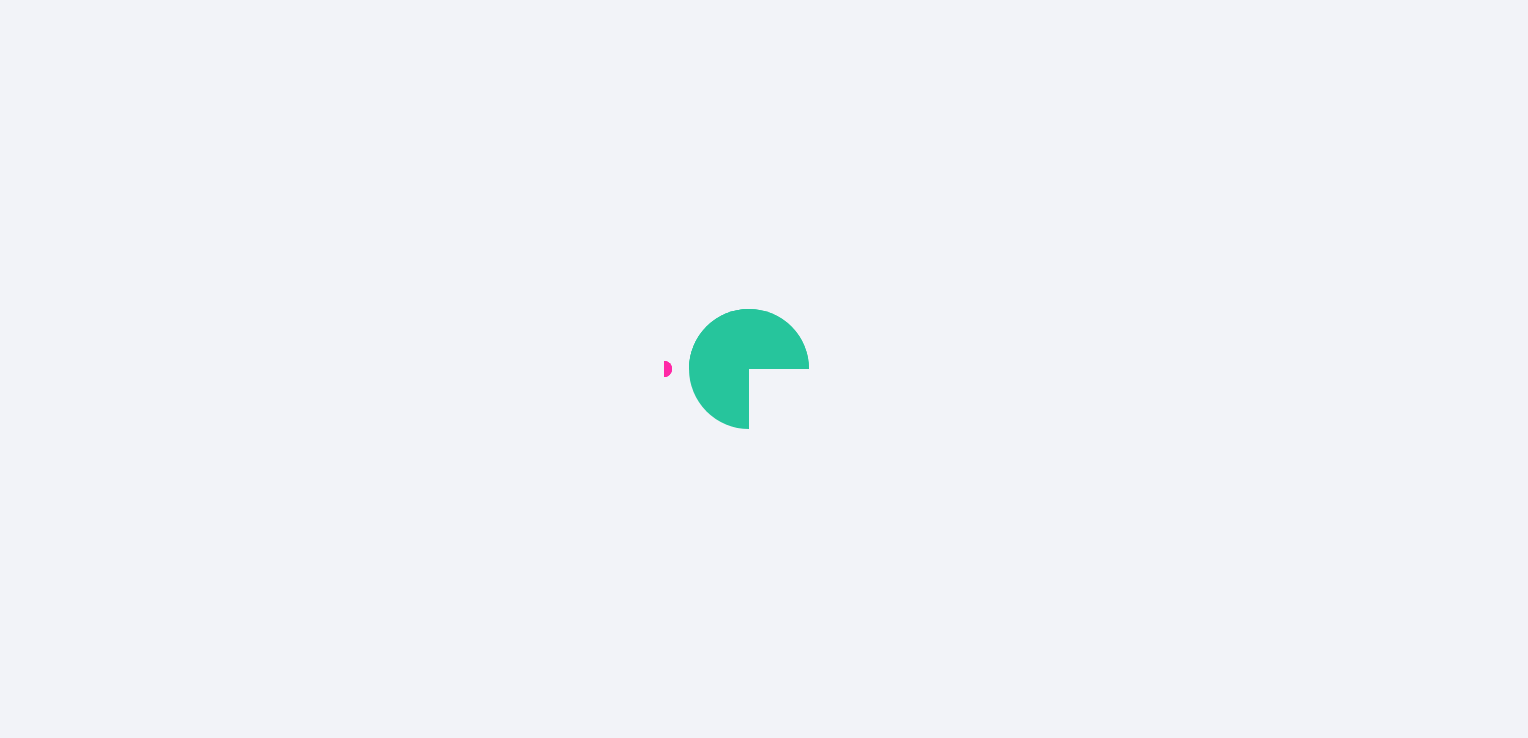 scroll, scrollTop: 0, scrollLeft: 0, axis: both 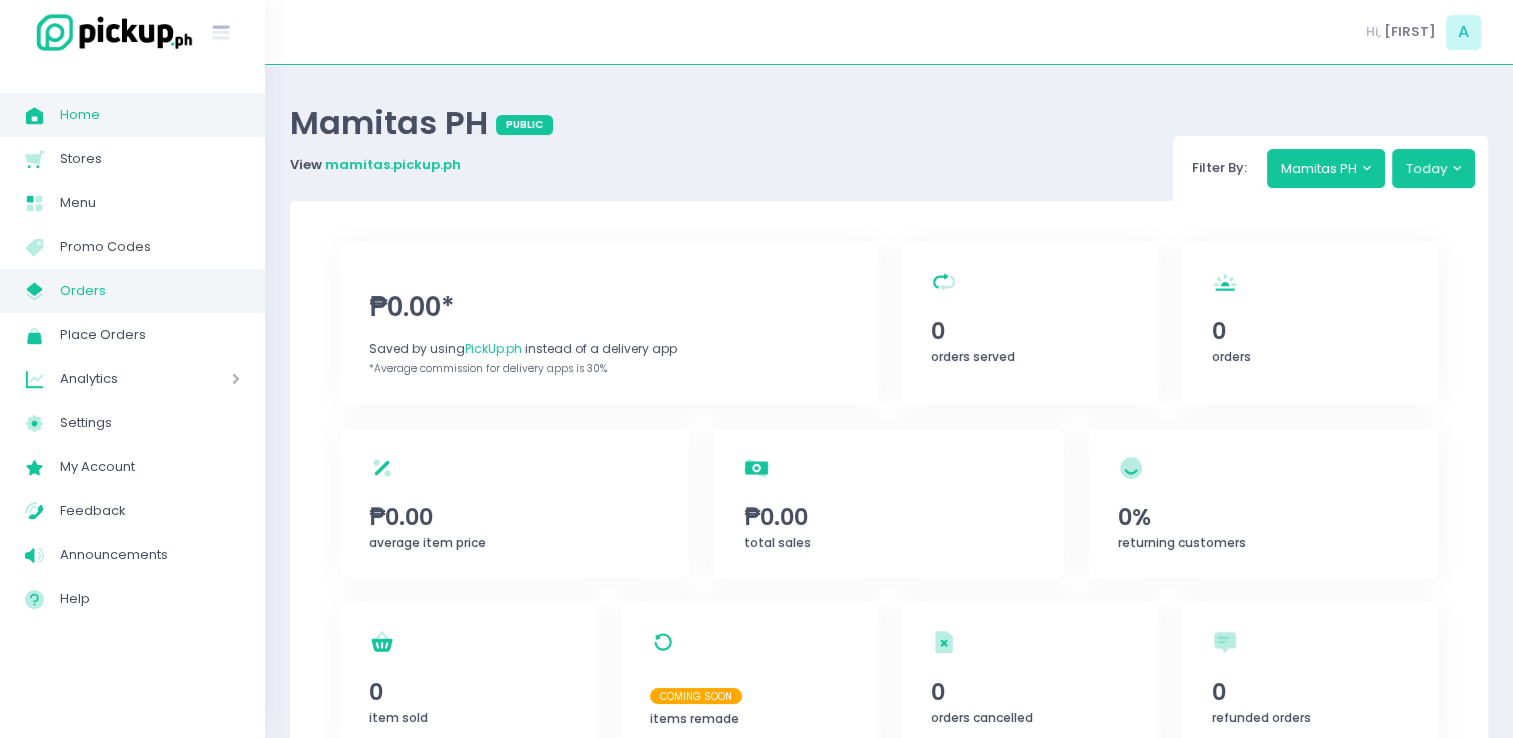 click on "My Store Created with Sketch." 